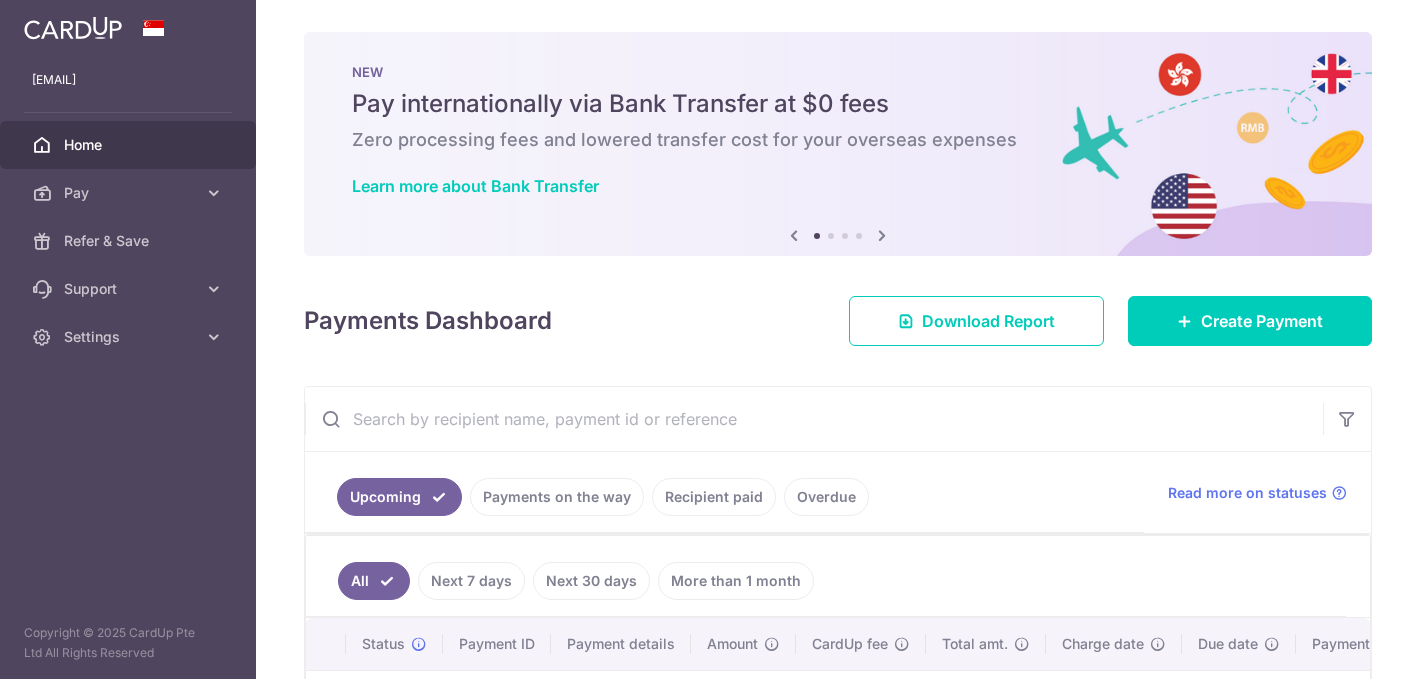 scroll, scrollTop: 0, scrollLeft: 0, axis: both 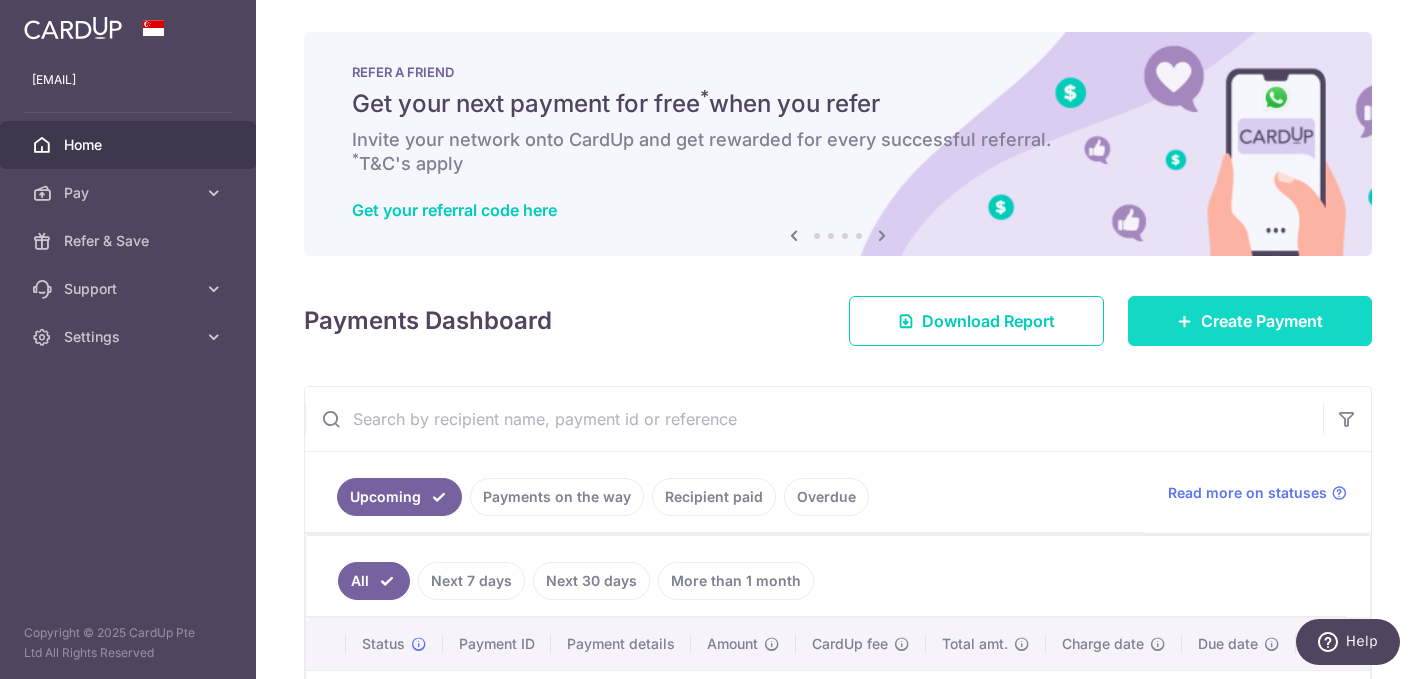 click on "Create Payment" at bounding box center (1262, 321) 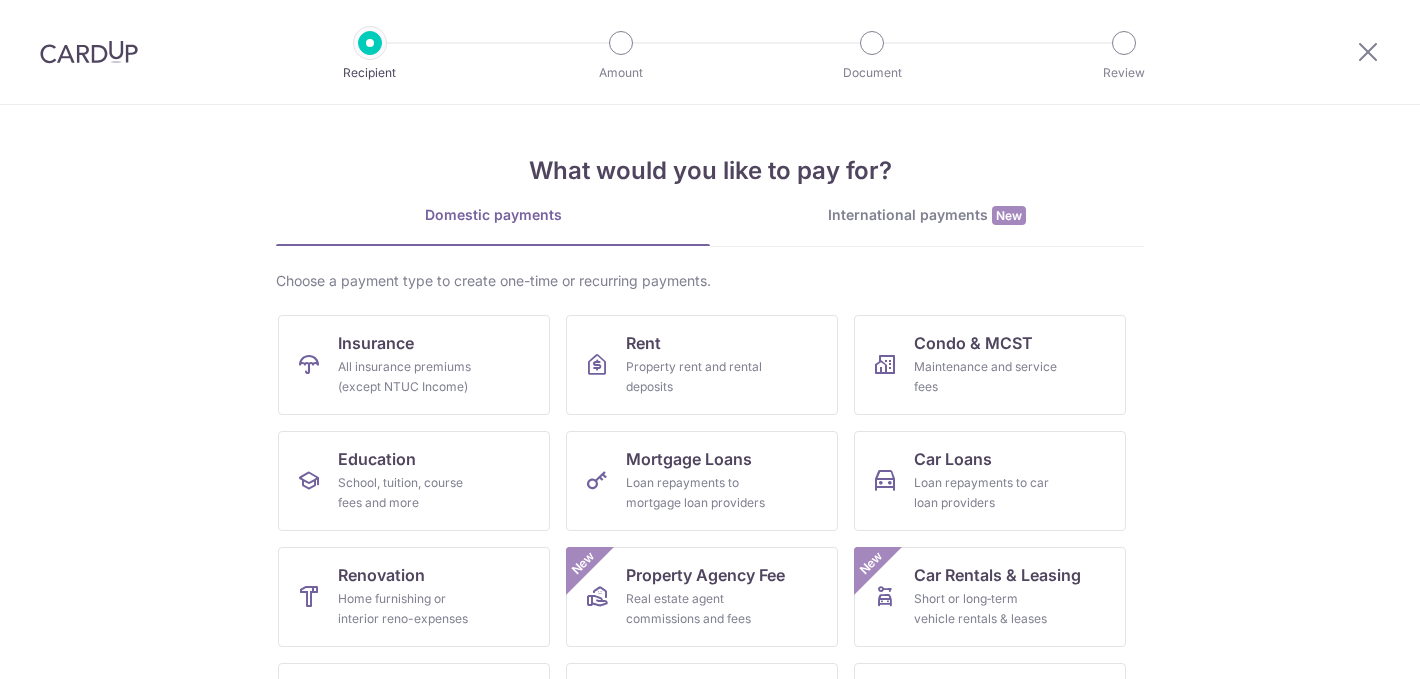scroll, scrollTop: 0, scrollLeft: 0, axis: both 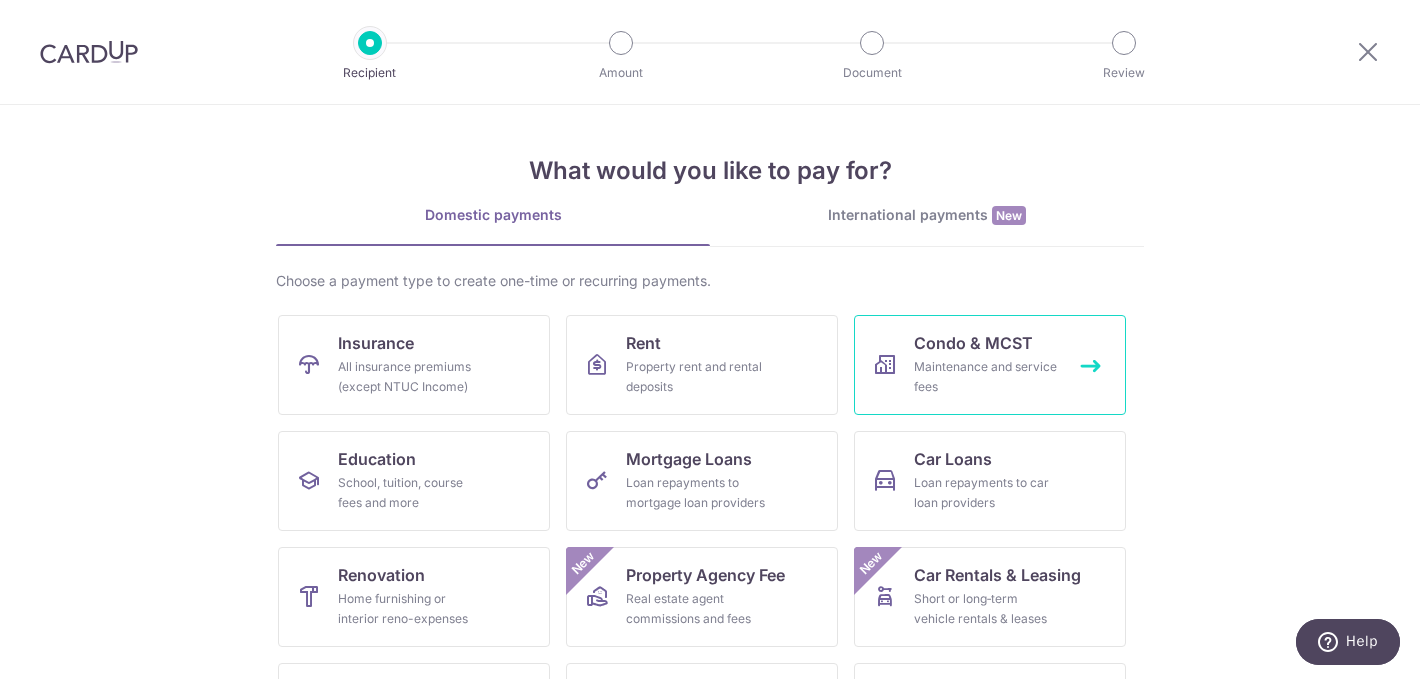click on "Condo & MCST Maintenance and service fees" at bounding box center [990, 365] 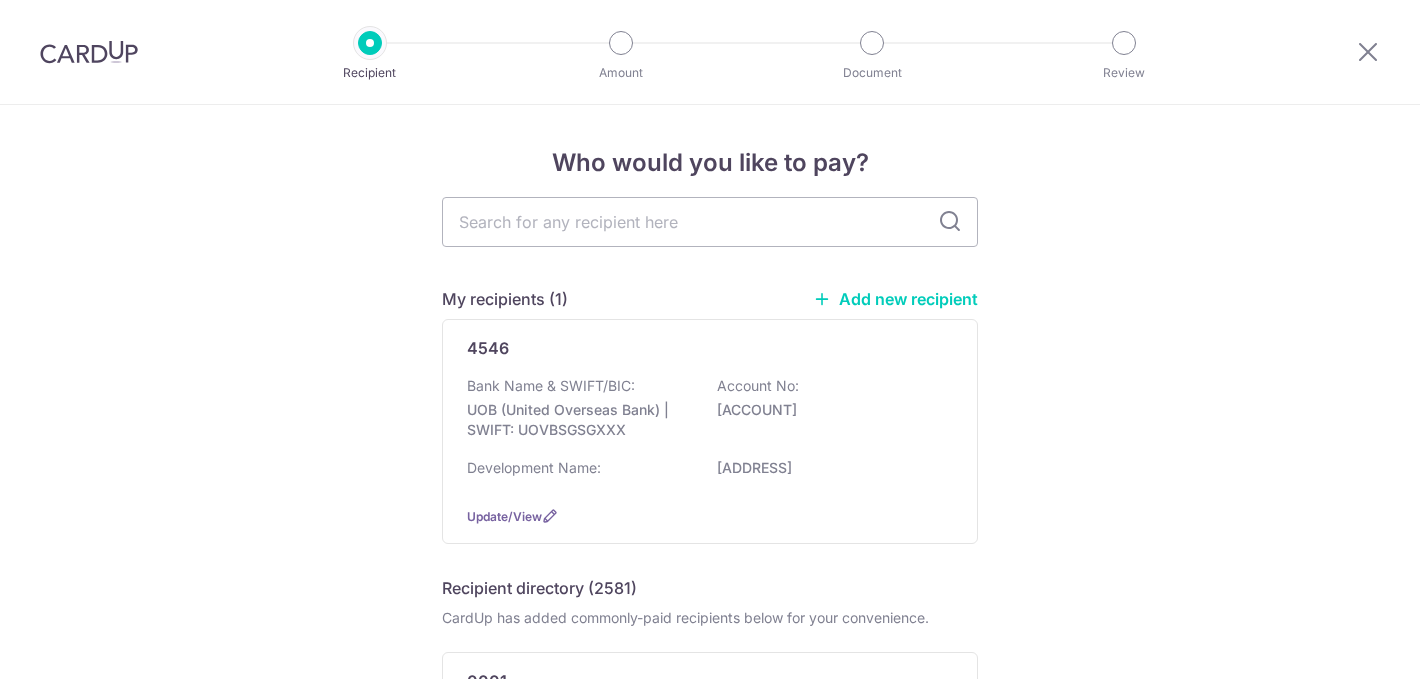 scroll, scrollTop: 0, scrollLeft: 0, axis: both 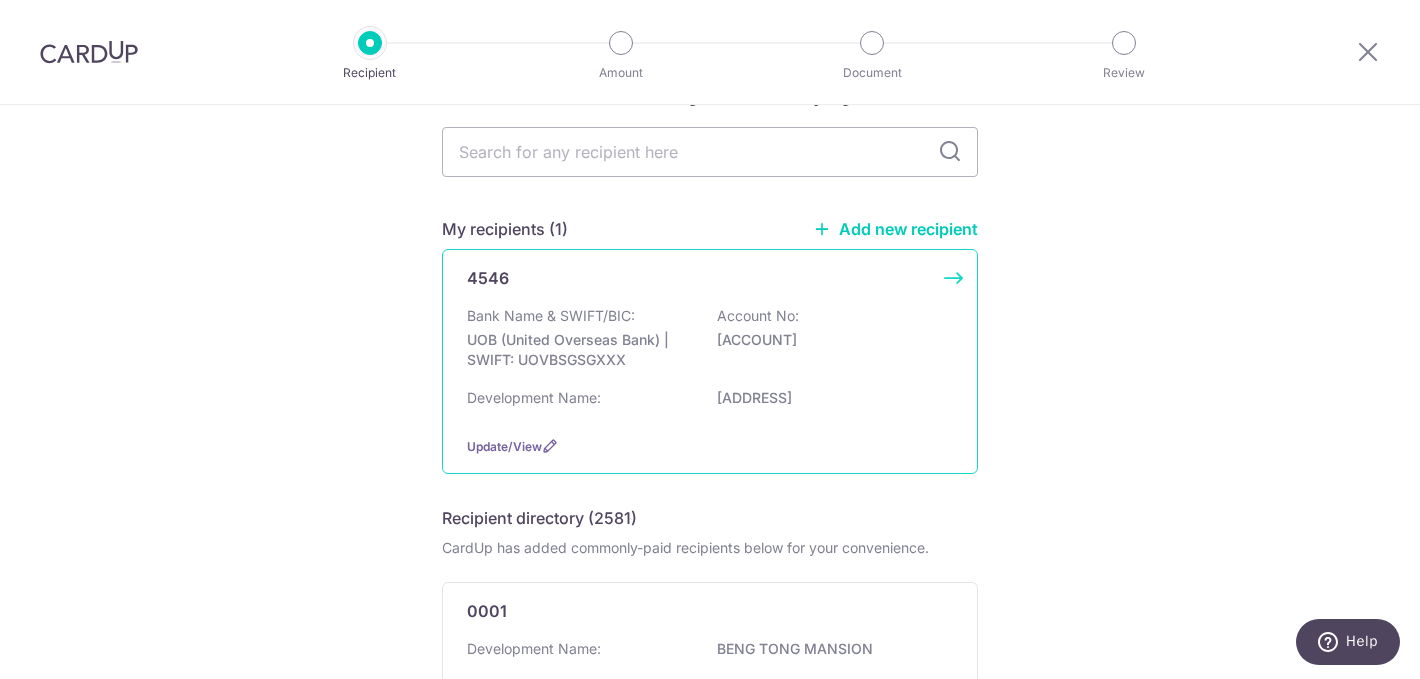 click on "Bank Name & SWIFT/BIC:
UOB (United Overseas Bank) | SWIFT: UOVBSGSGXXX
Account No:
4513095966" at bounding box center [710, 343] 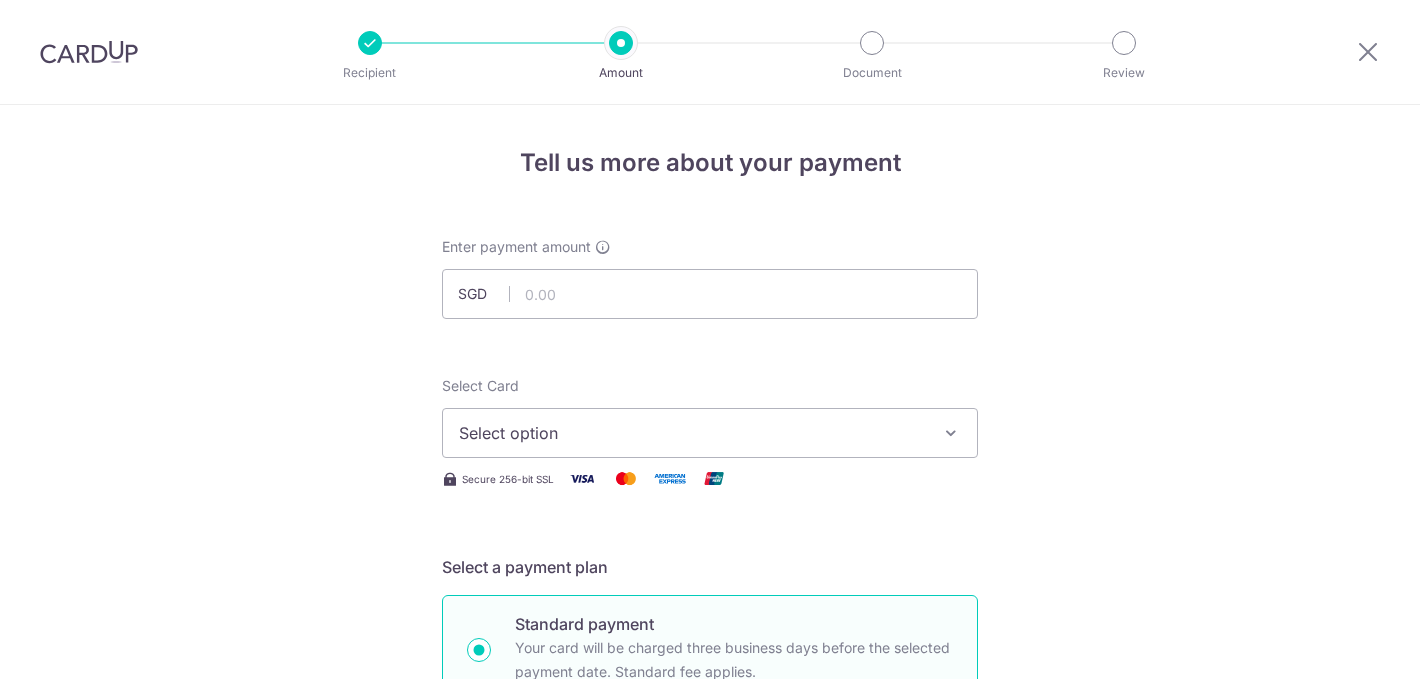 scroll, scrollTop: 0, scrollLeft: 0, axis: both 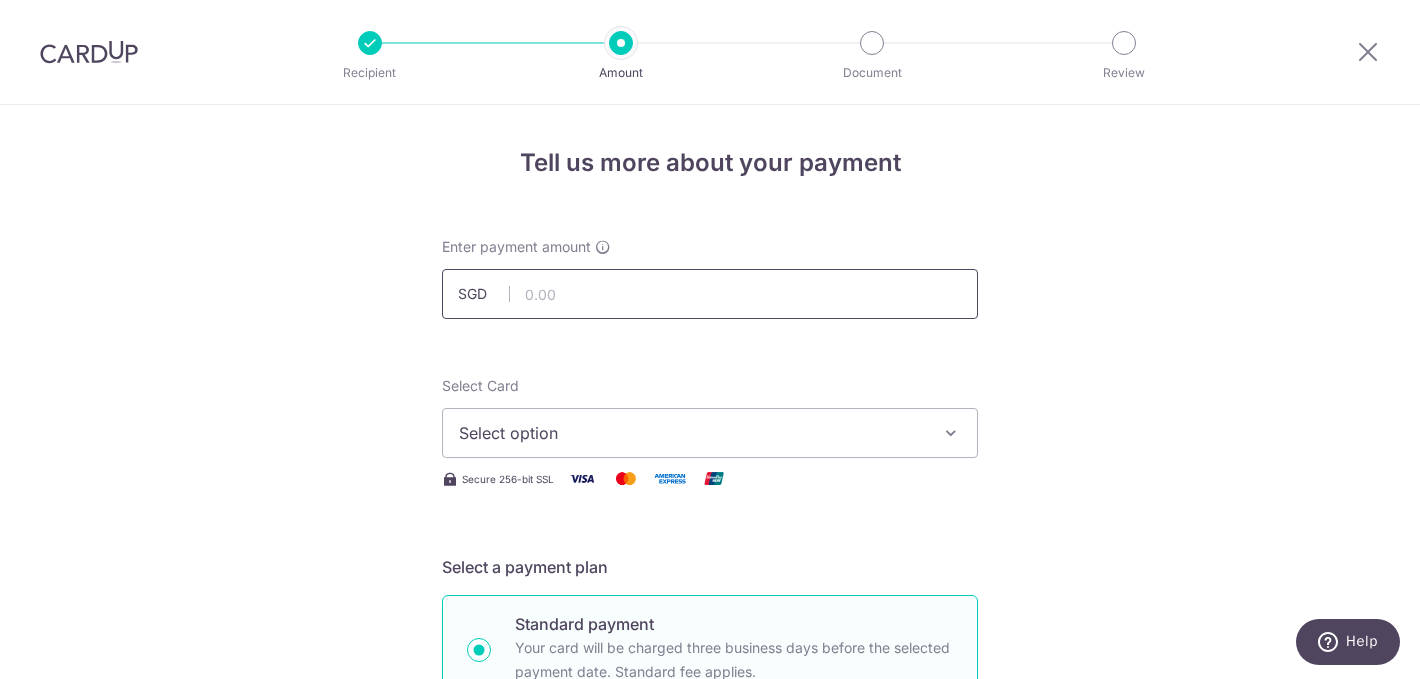 click at bounding box center [710, 294] 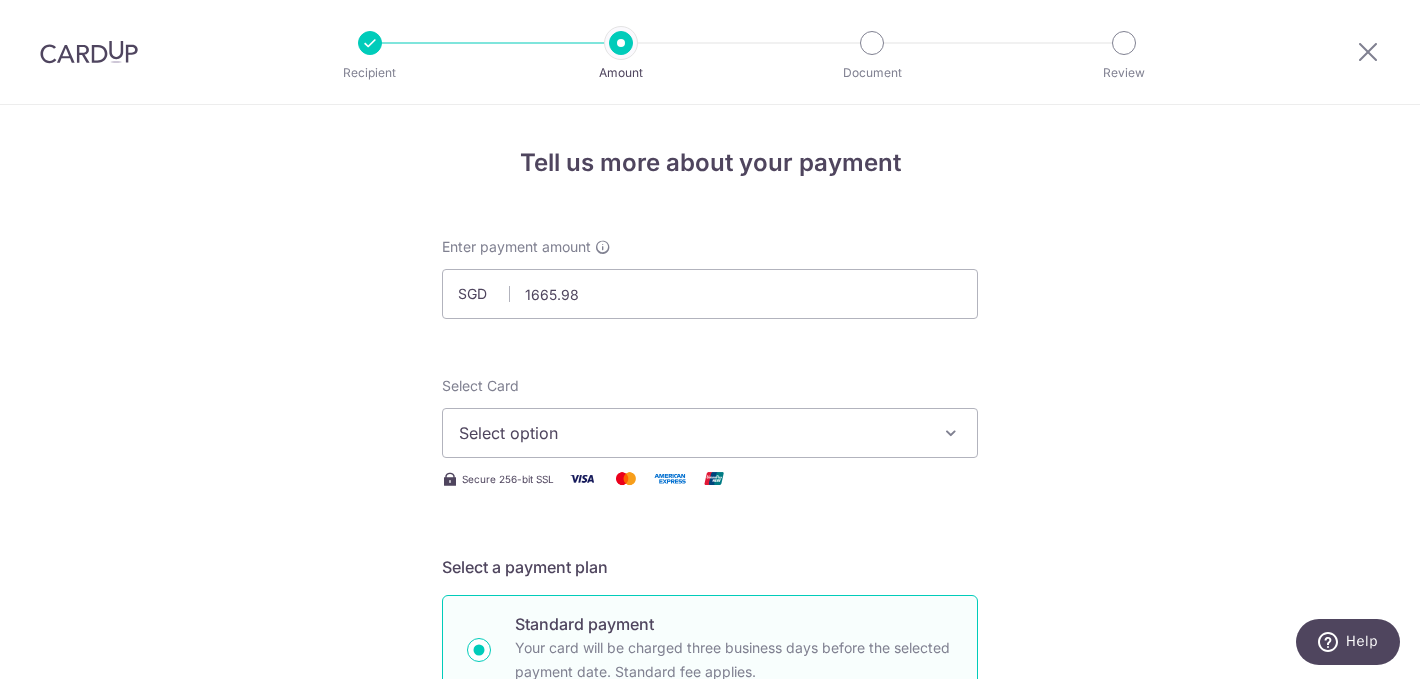 type on "1,665.98" 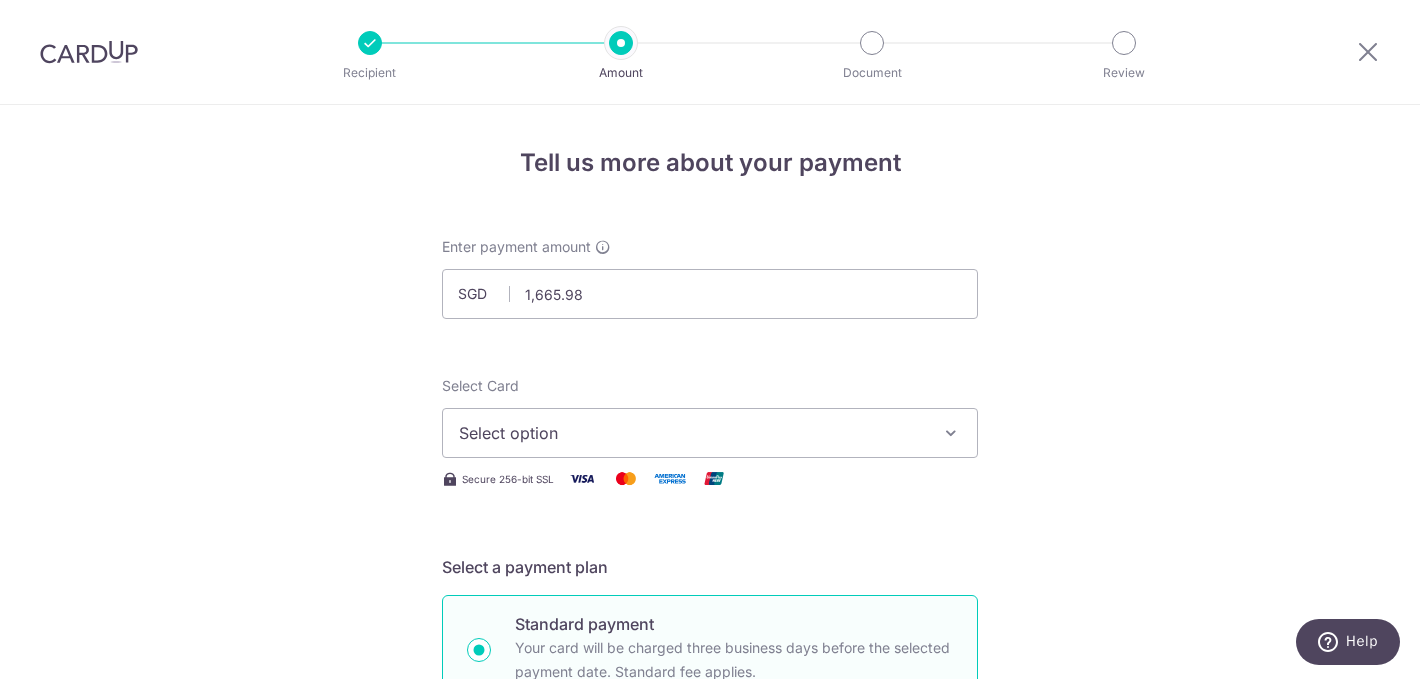 click on "Select option" at bounding box center (692, 433) 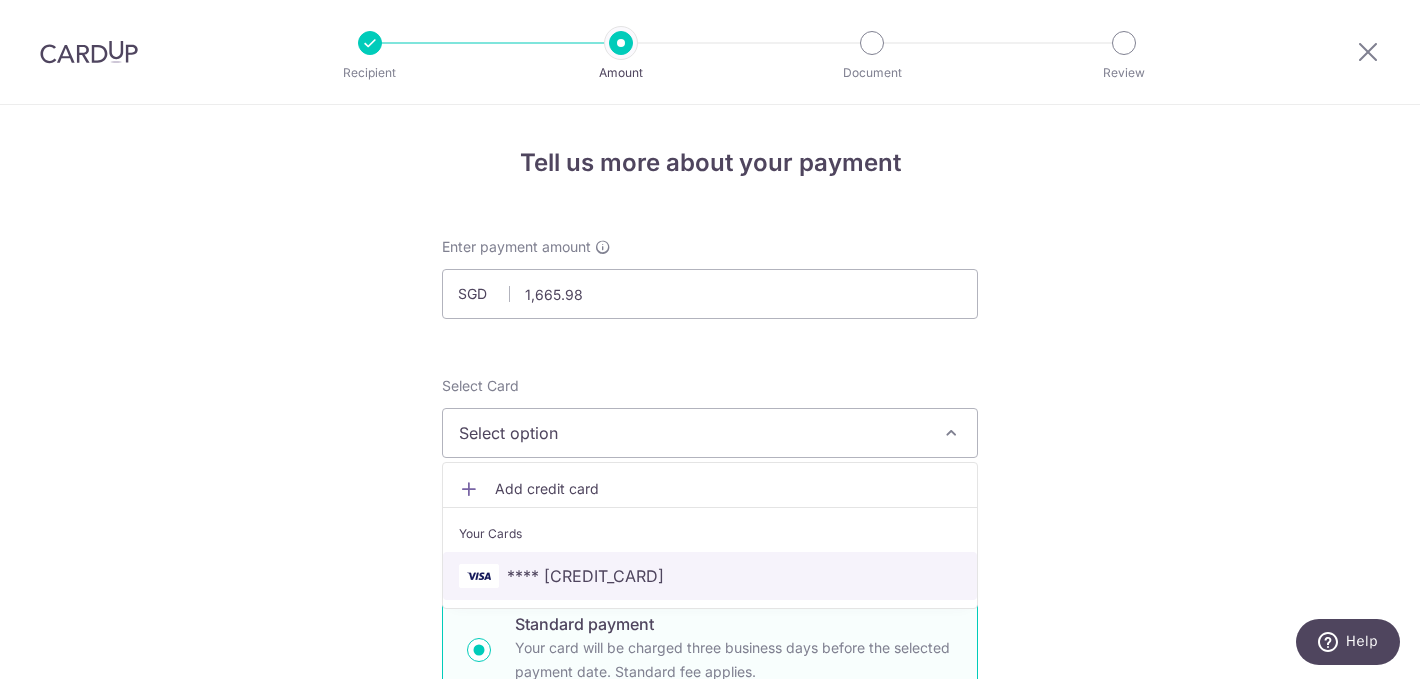 click on "**** [CC_LAST_4]" at bounding box center [710, 576] 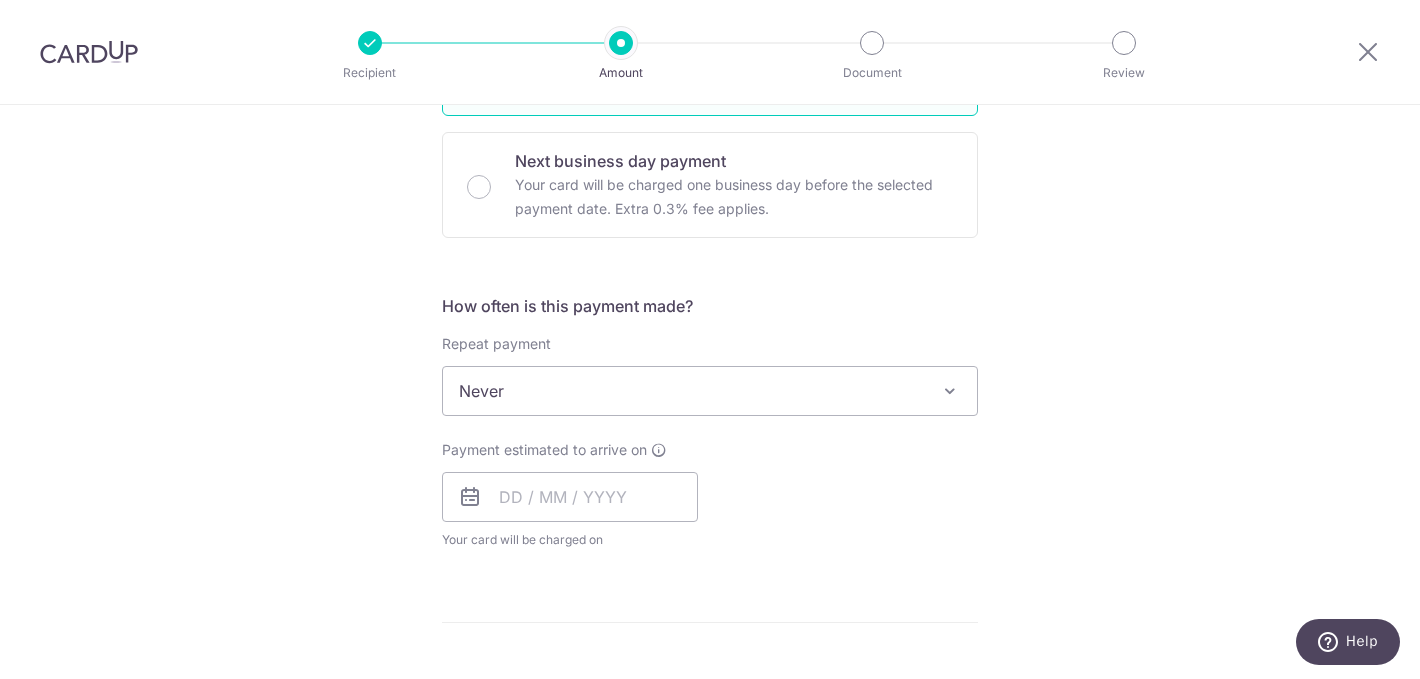 scroll, scrollTop: 626, scrollLeft: 0, axis: vertical 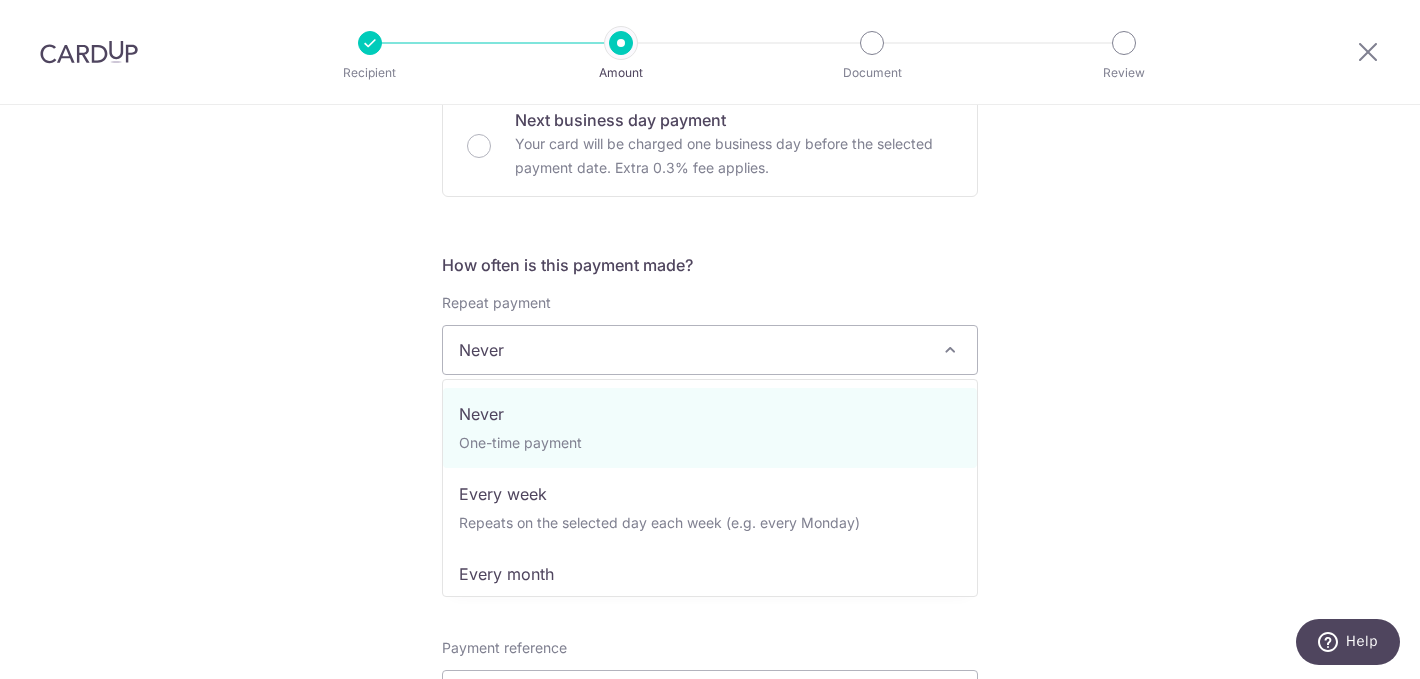 click on "Never" at bounding box center (710, 350) 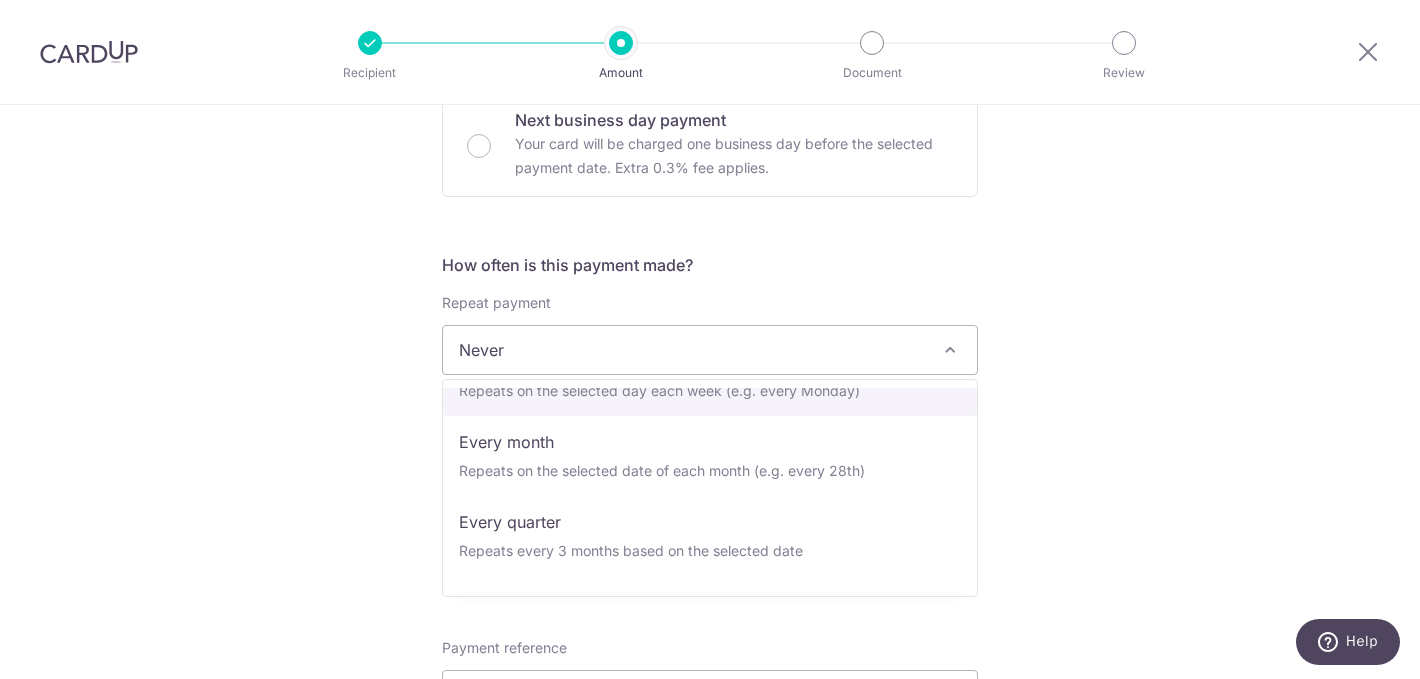 scroll, scrollTop: 140, scrollLeft: 0, axis: vertical 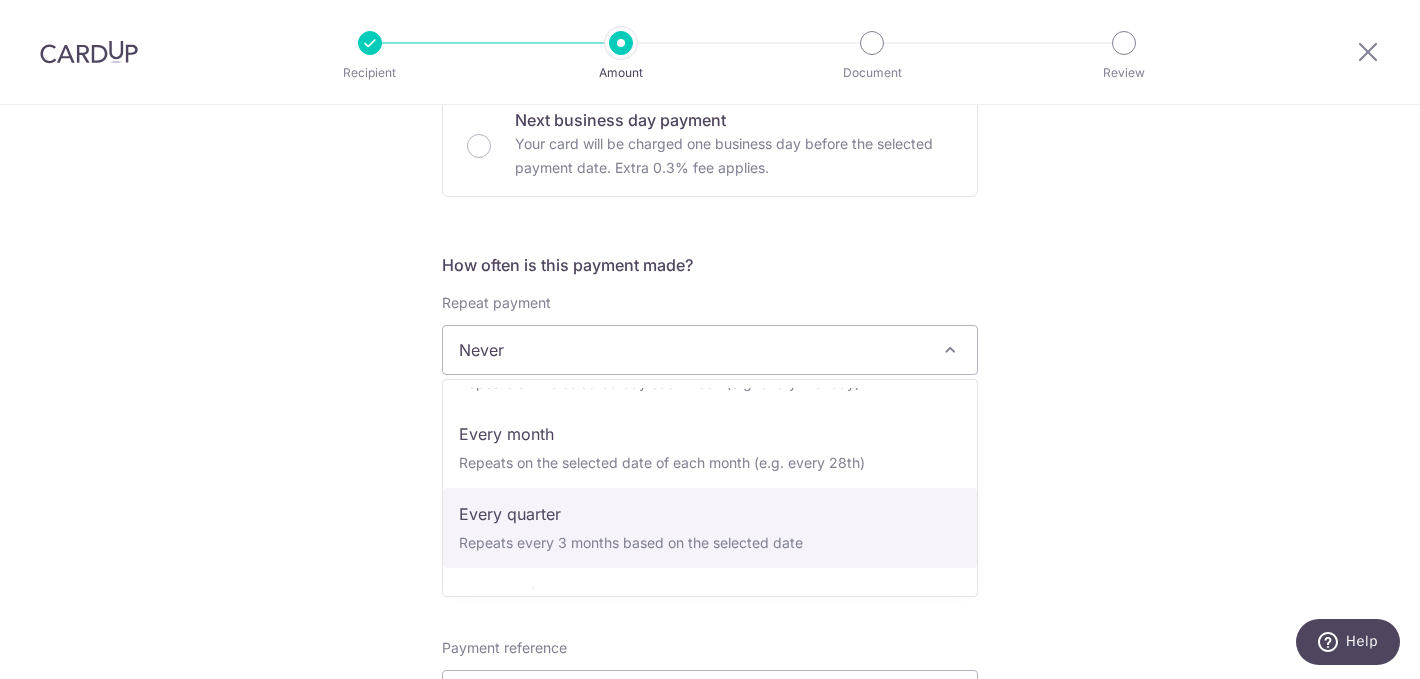 select on "4" 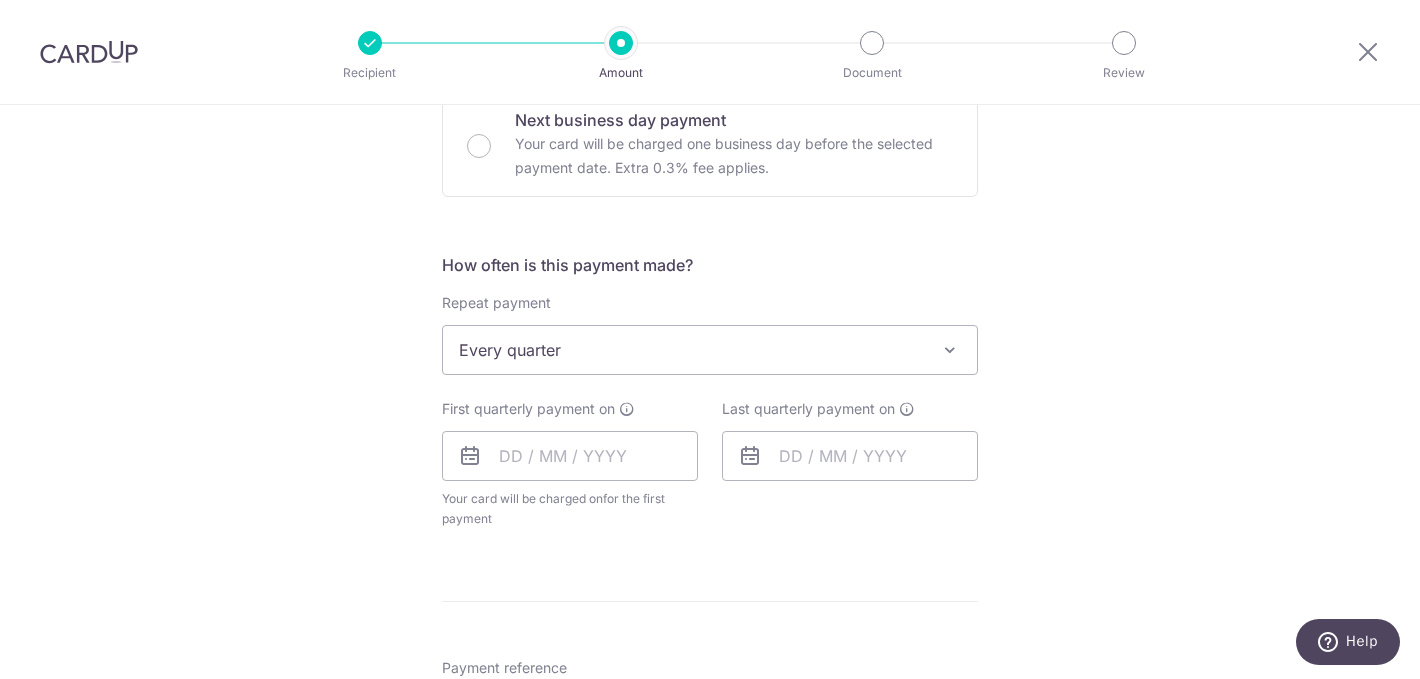 scroll, scrollTop: 749, scrollLeft: 0, axis: vertical 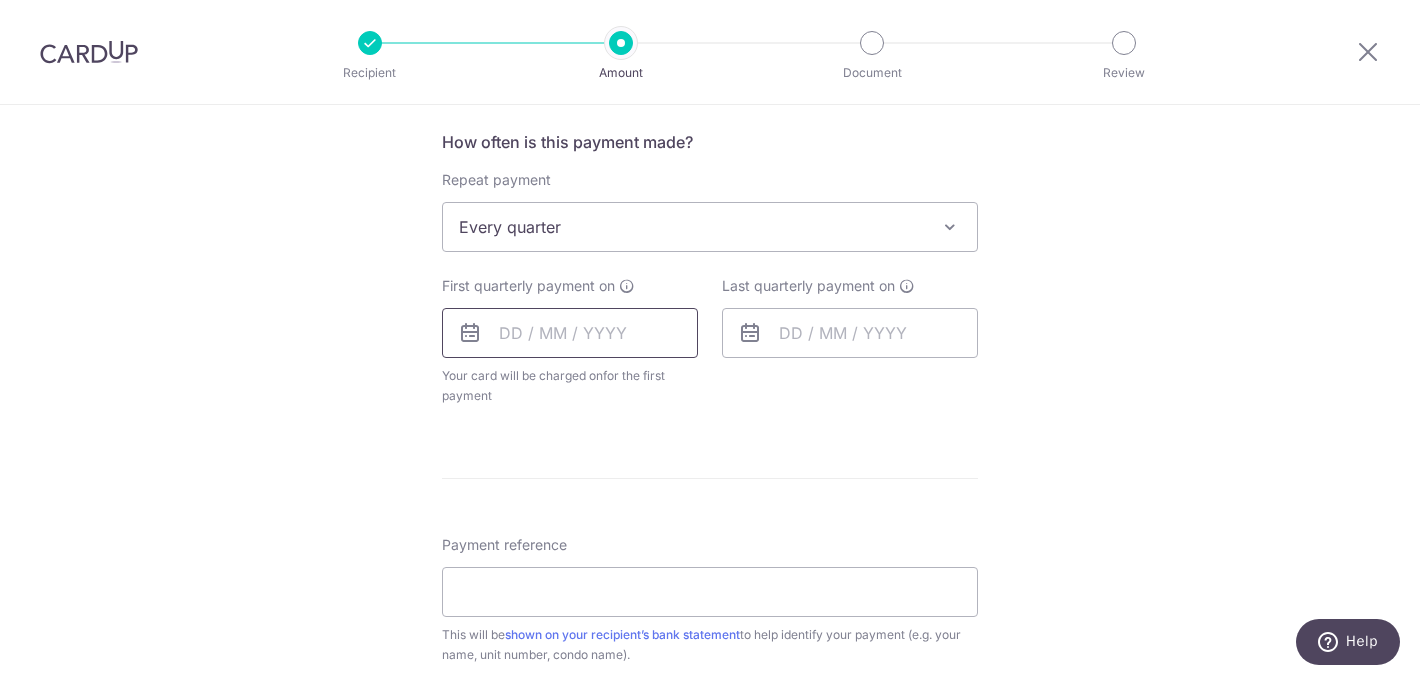 click at bounding box center (570, 333) 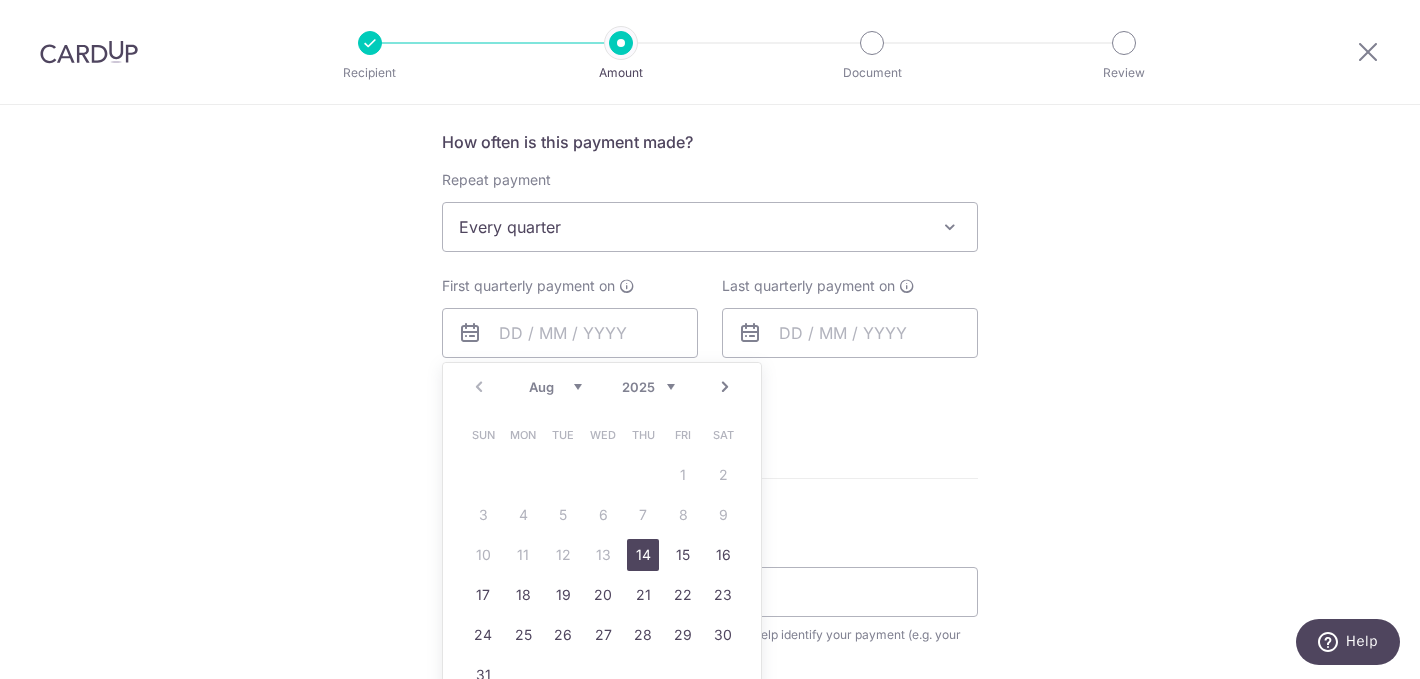 click on "14" at bounding box center (643, 555) 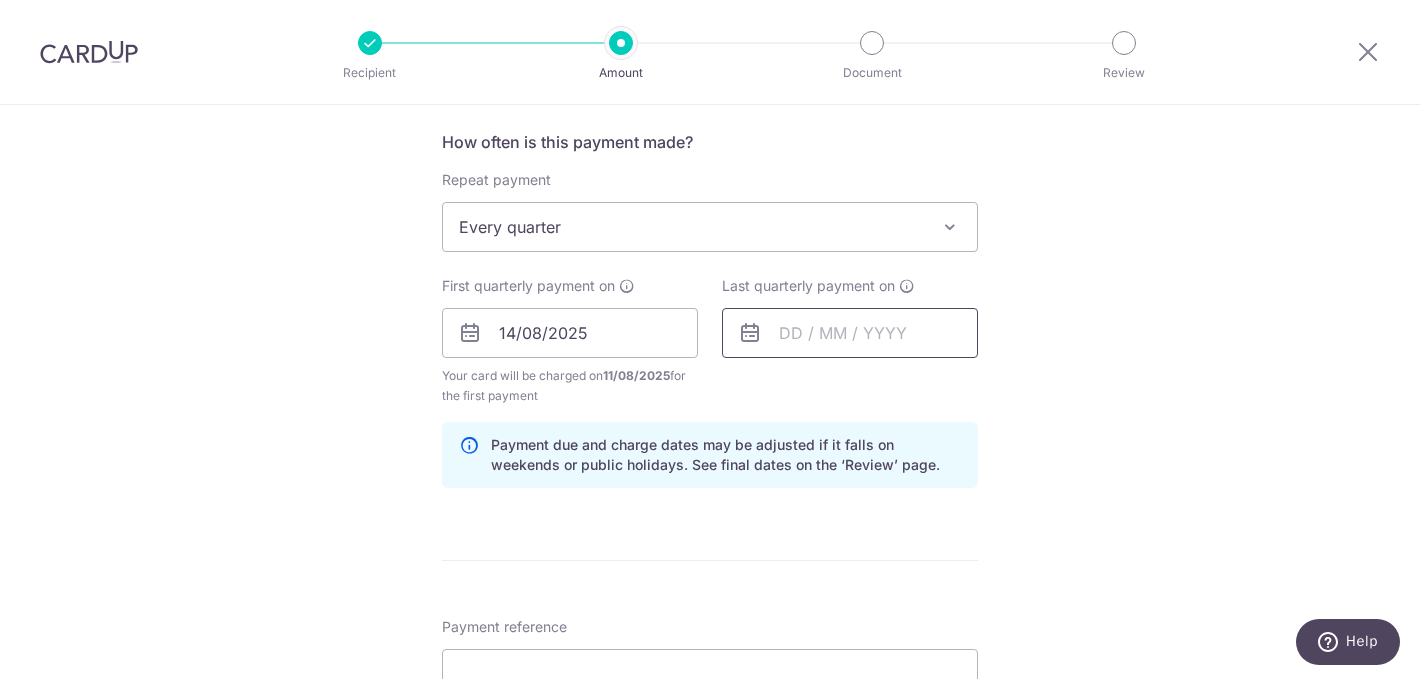 click at bounding box center [850, 333] 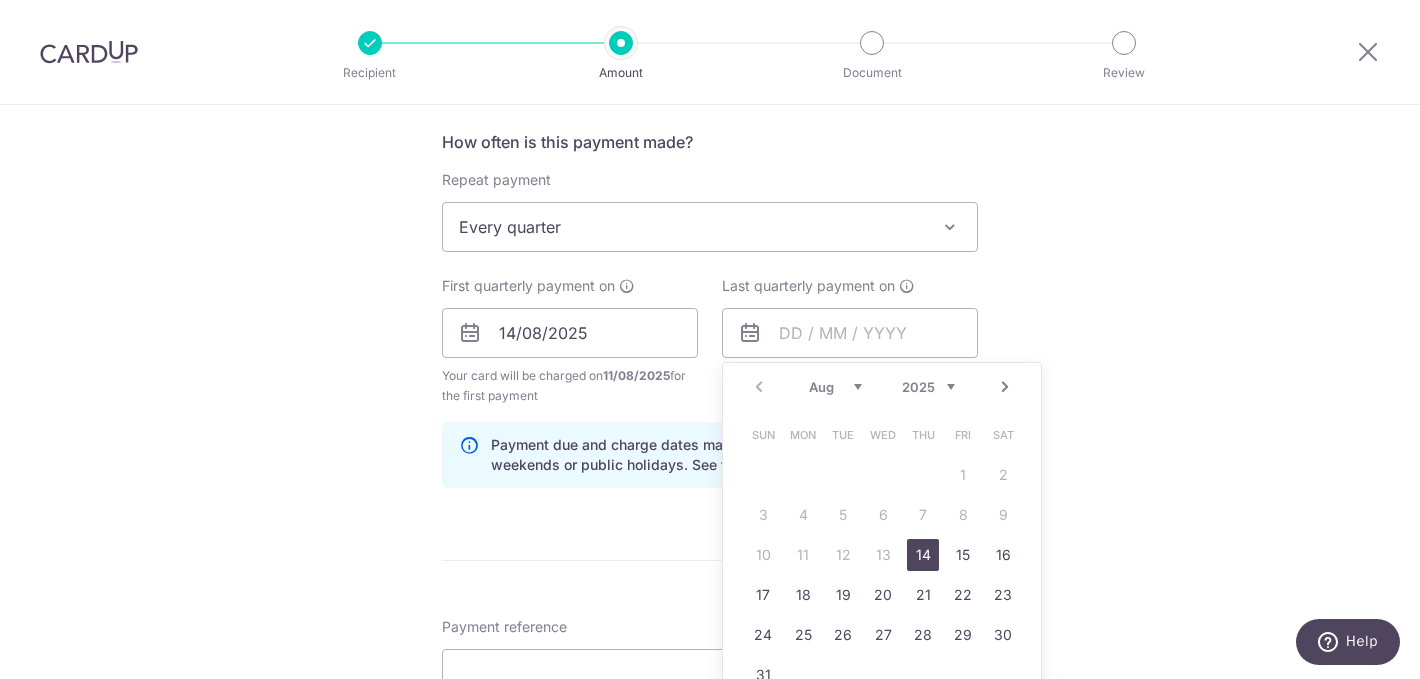 click on "Next" at bounding box center [1005, 387] 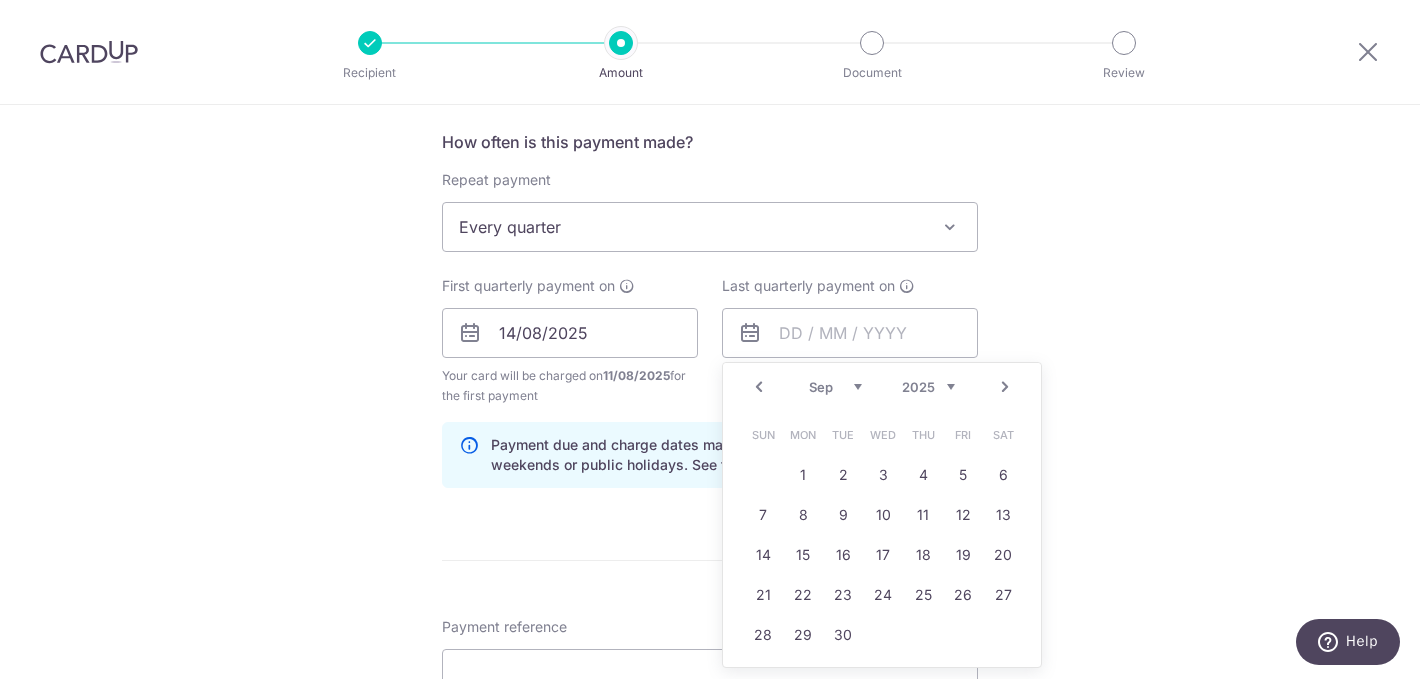 click on "Next" at bounding box center [1005, 387] 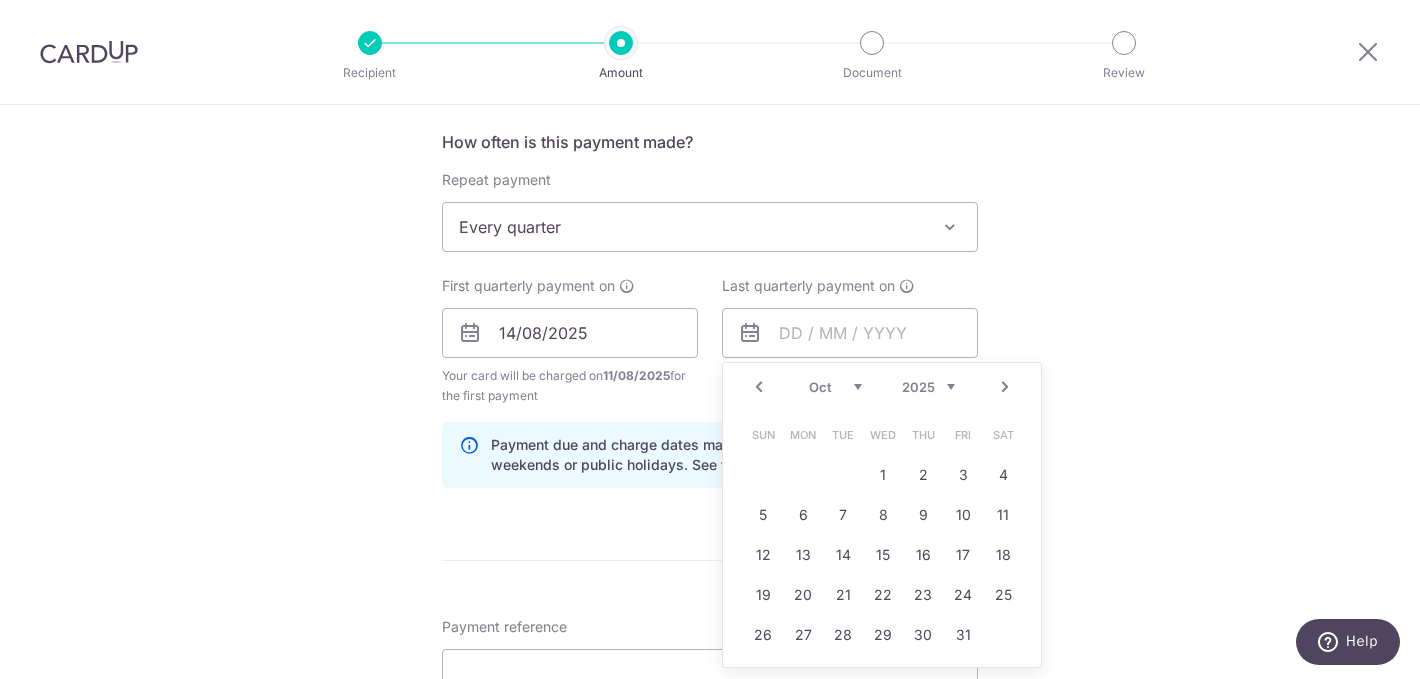 click on "Next" at bounding box center (1005, 387) 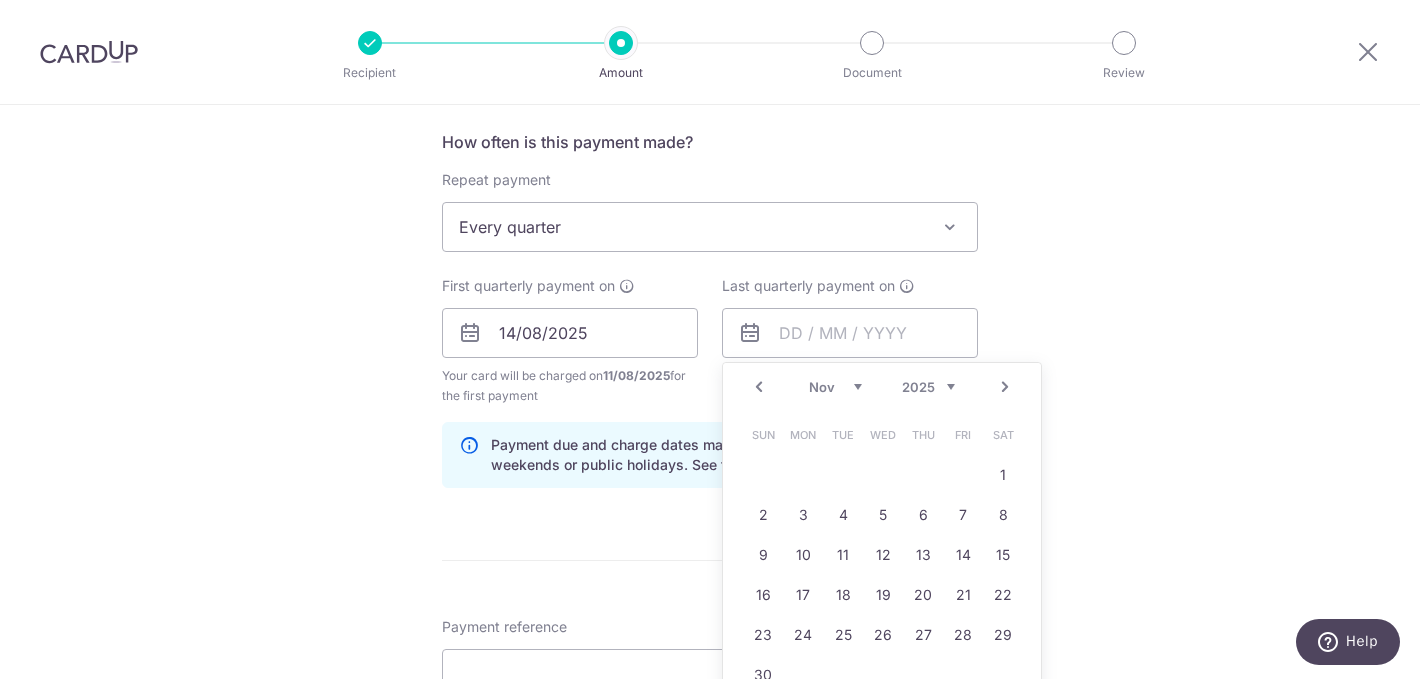 click on "Next" at bounding box center (1005, 387) 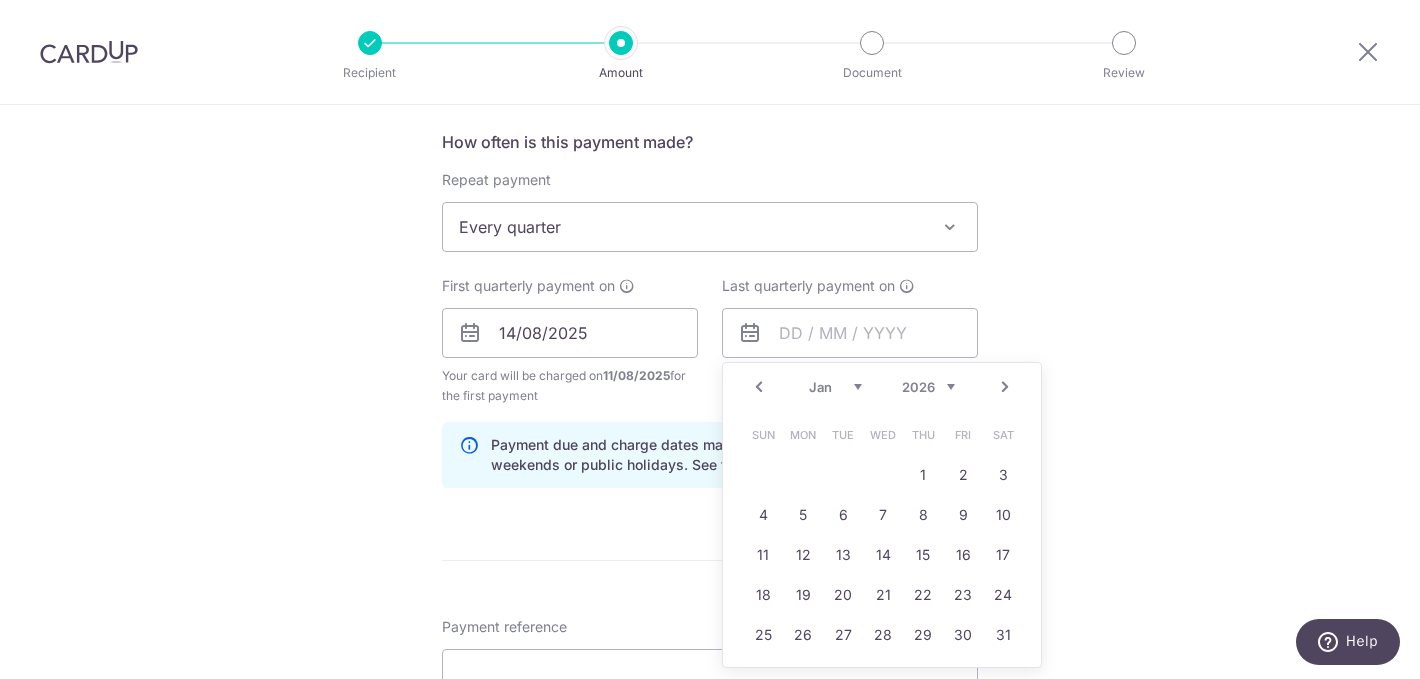 click on "Next" at bounding box center (1005, 387) 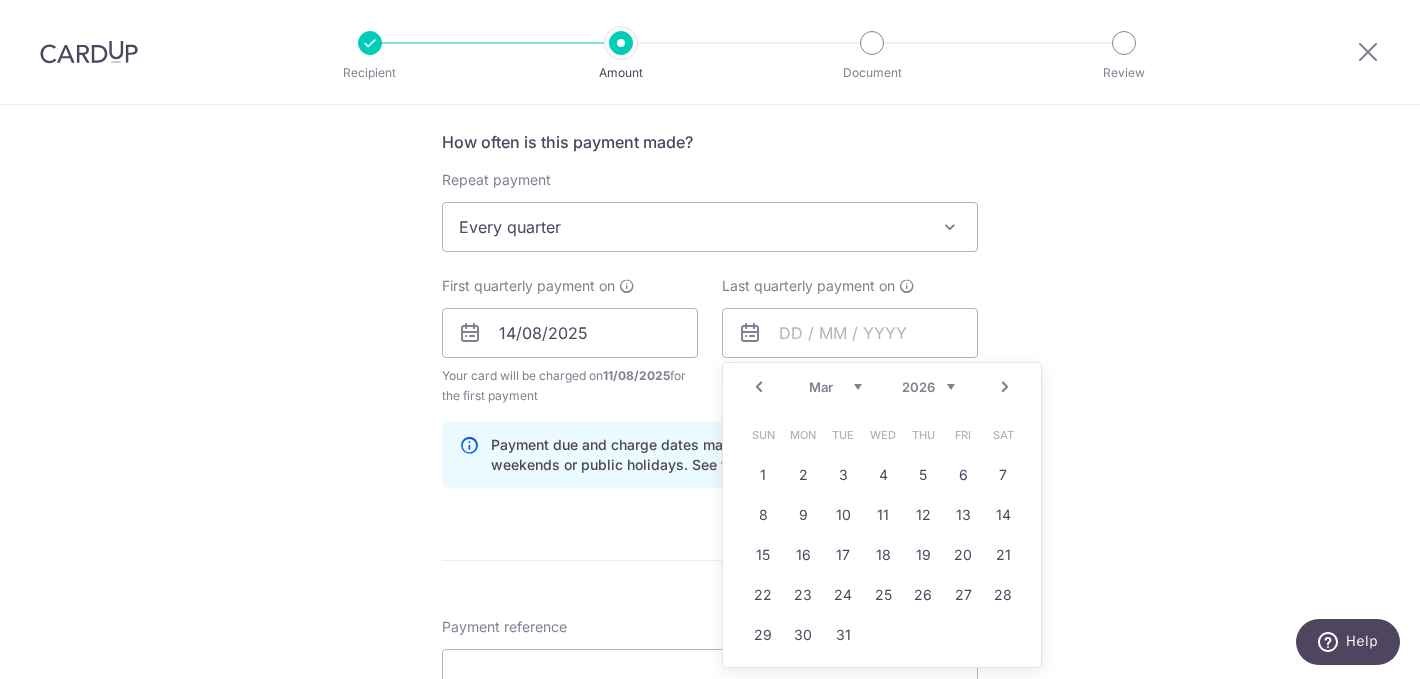click on "Next" at bounding box center [1005, 387] 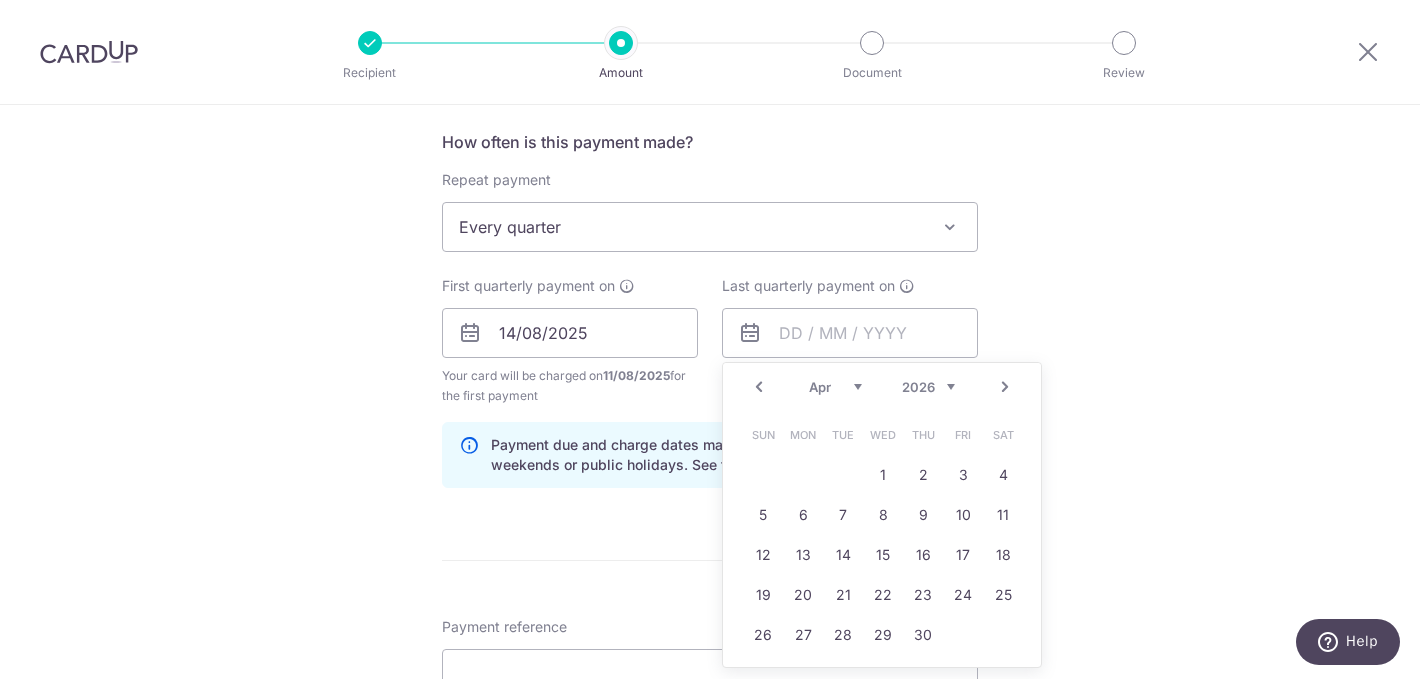 click on "Next" at bounding box center [1005, 387] 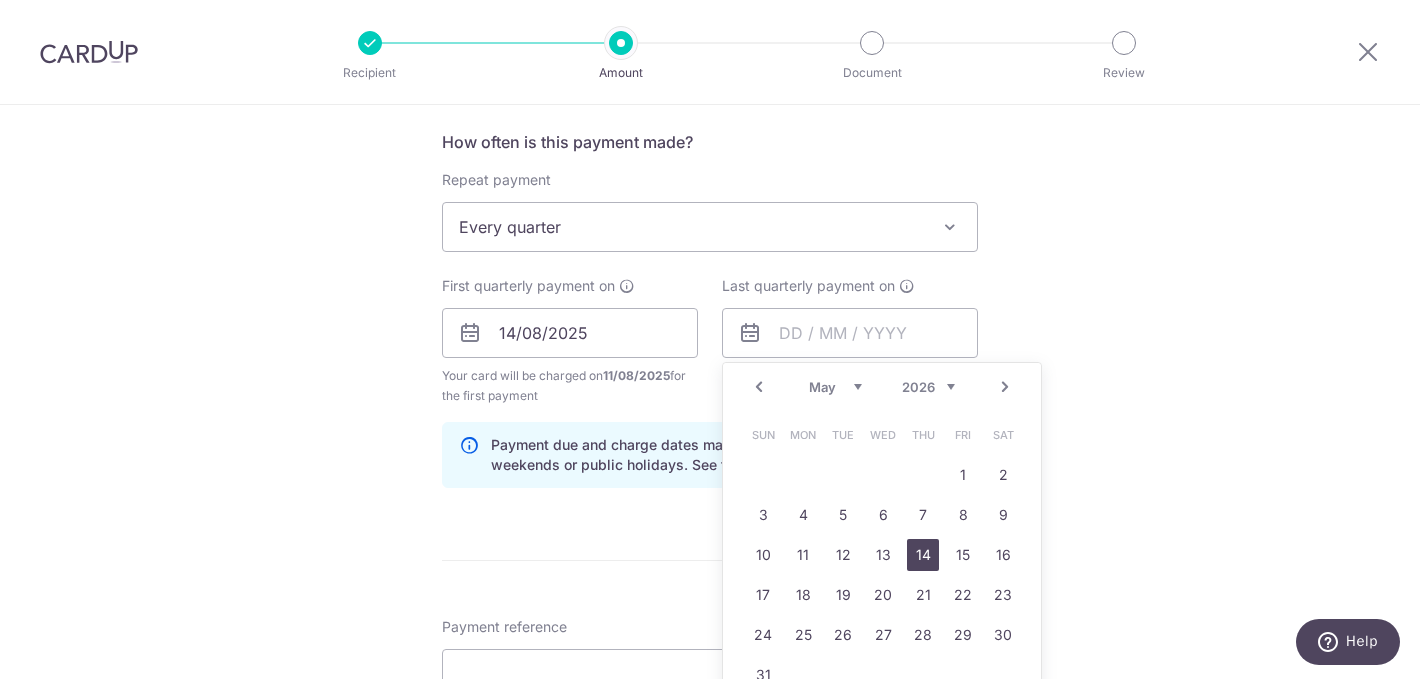 click on "14" at bounding box center (923, 555) 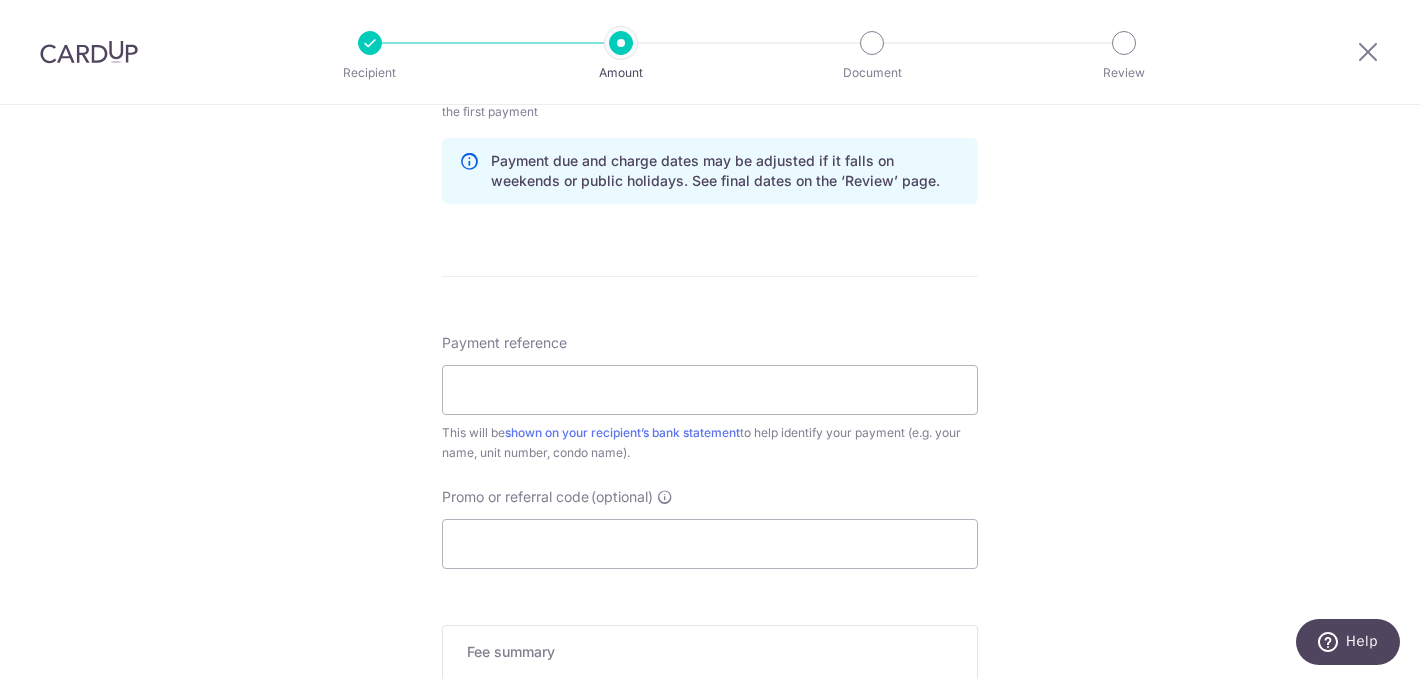 scroll, scrollTop: 1042, scrollLeft: 0, axis: vertical 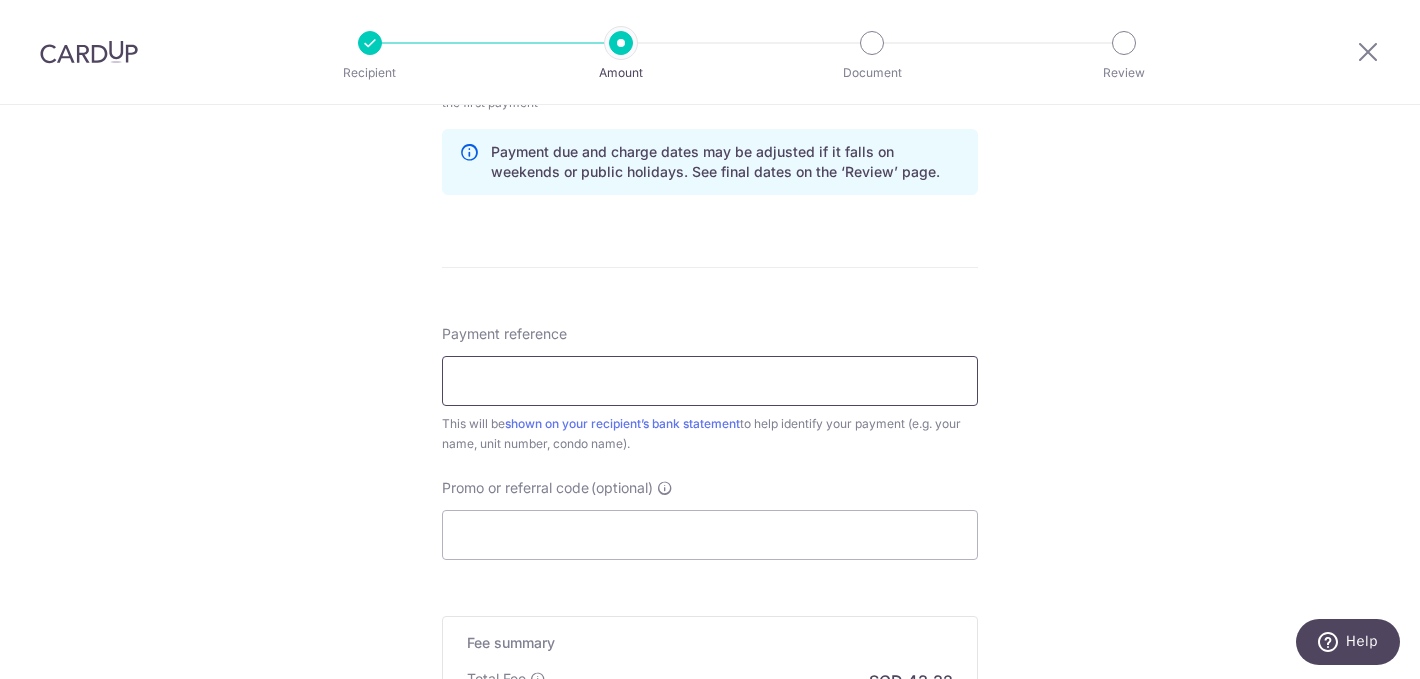 click on "Payment reference" at bounding box center (710, 381) 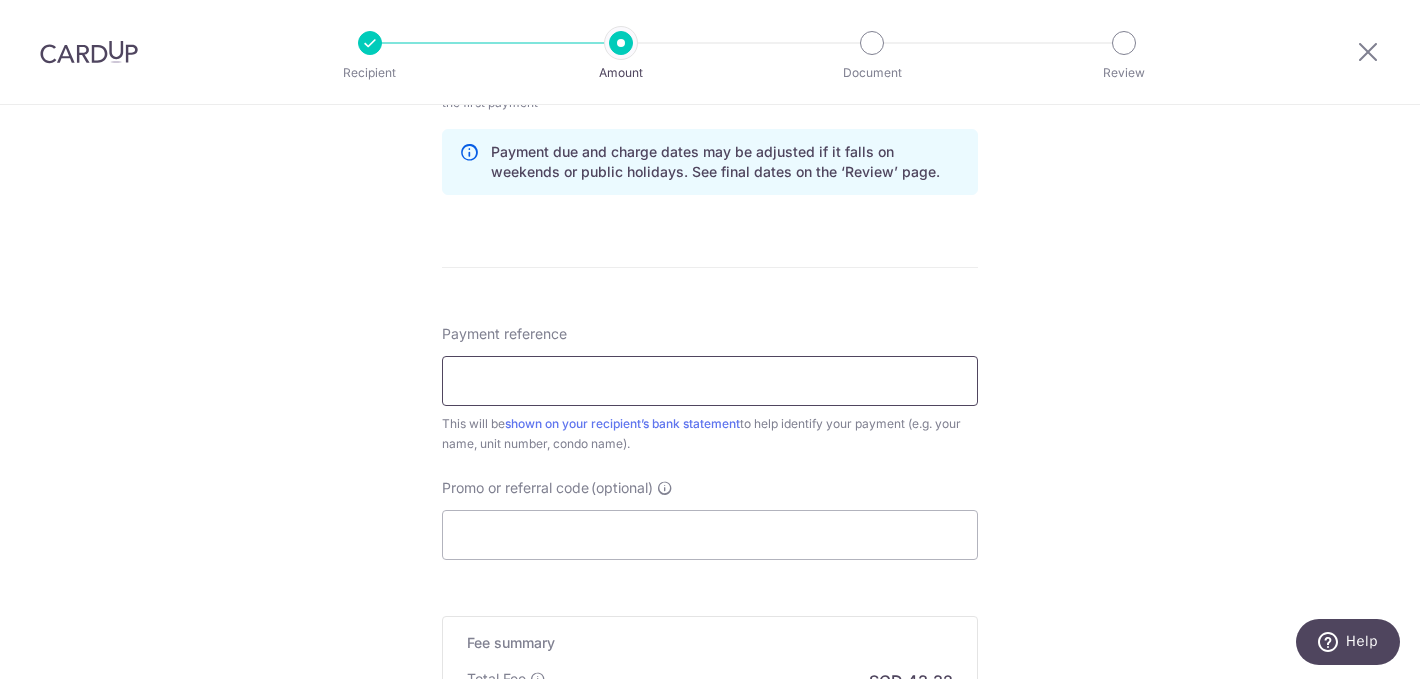 type on "08-08" 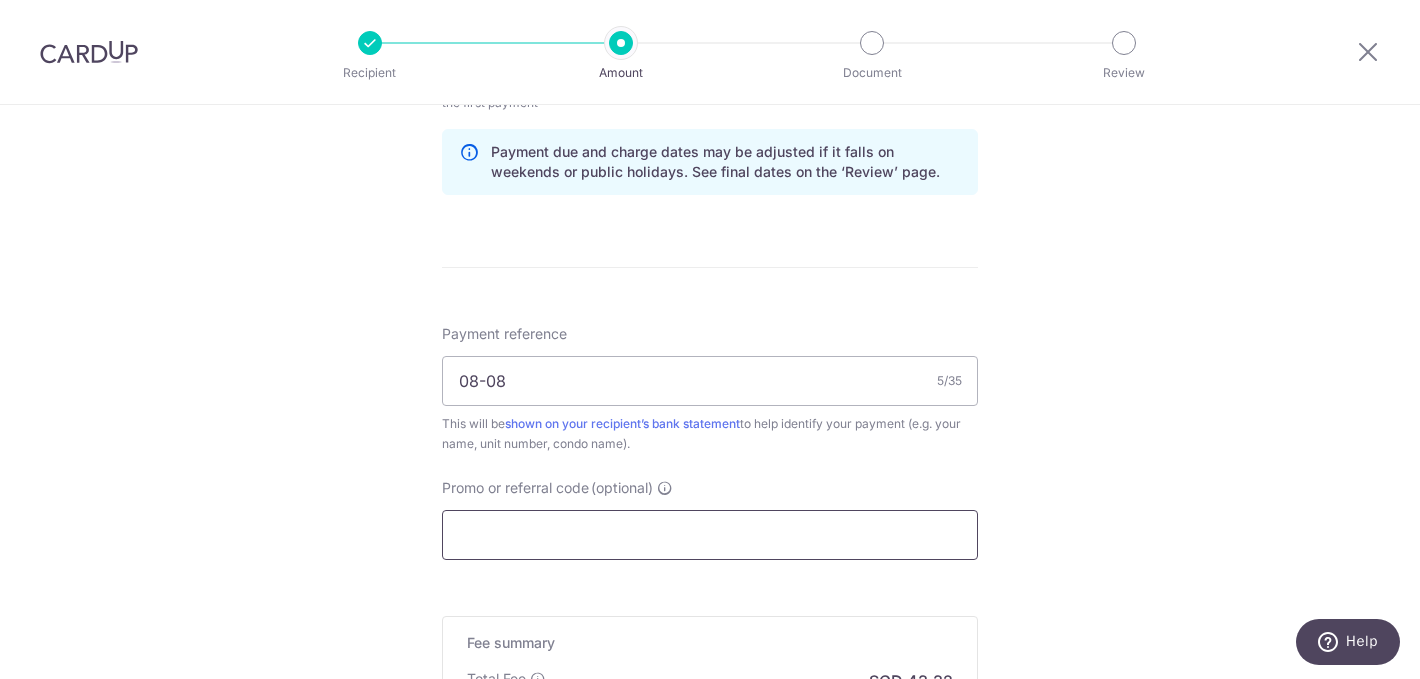 click on "Promo or referral code
(optional)" at bounding box center [710, 535] 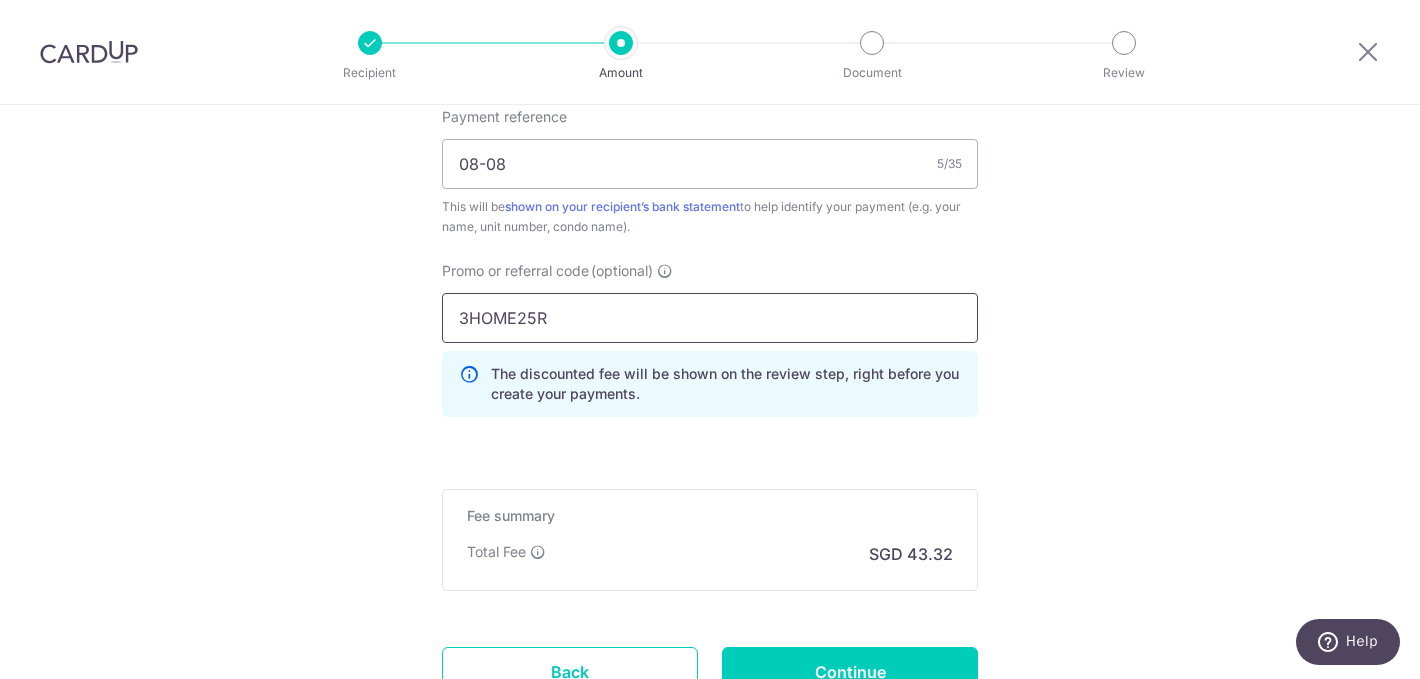 scroll, scrollTop: 1364, scrollLeft: 0, axis: vertical 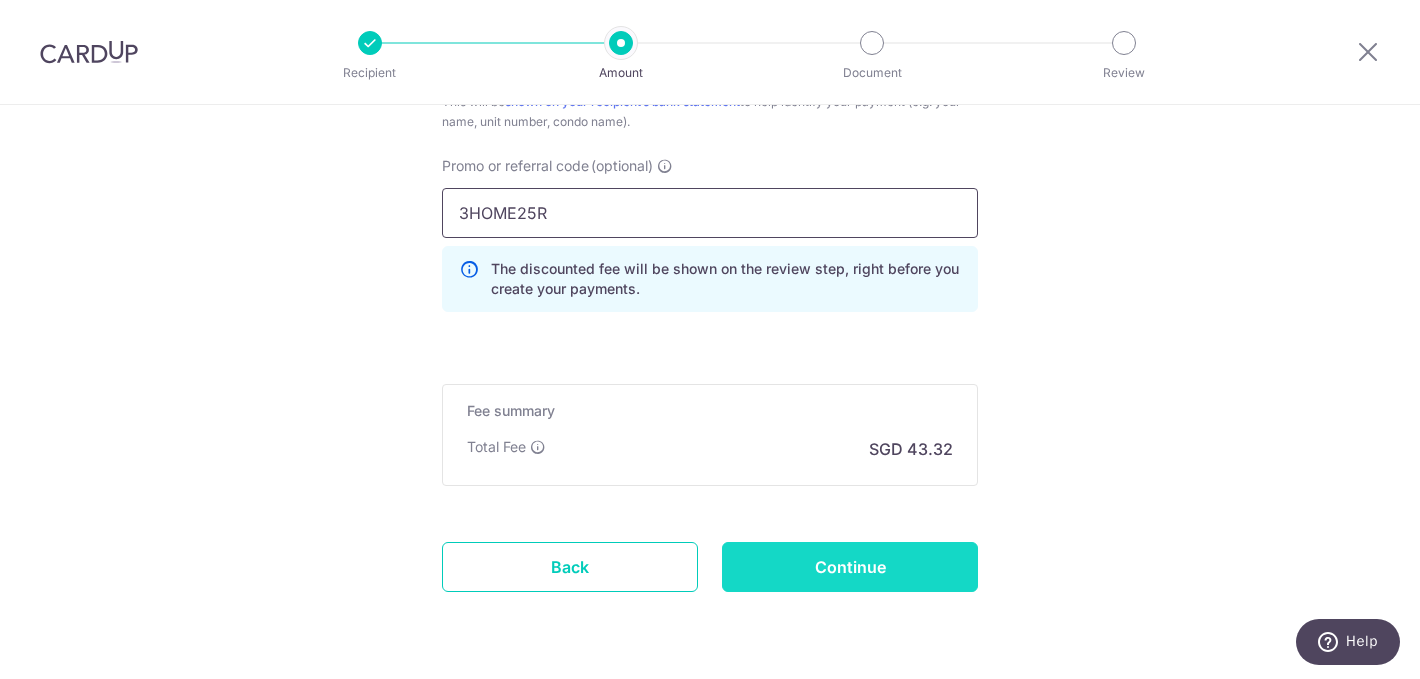 type on "3HOME25R" 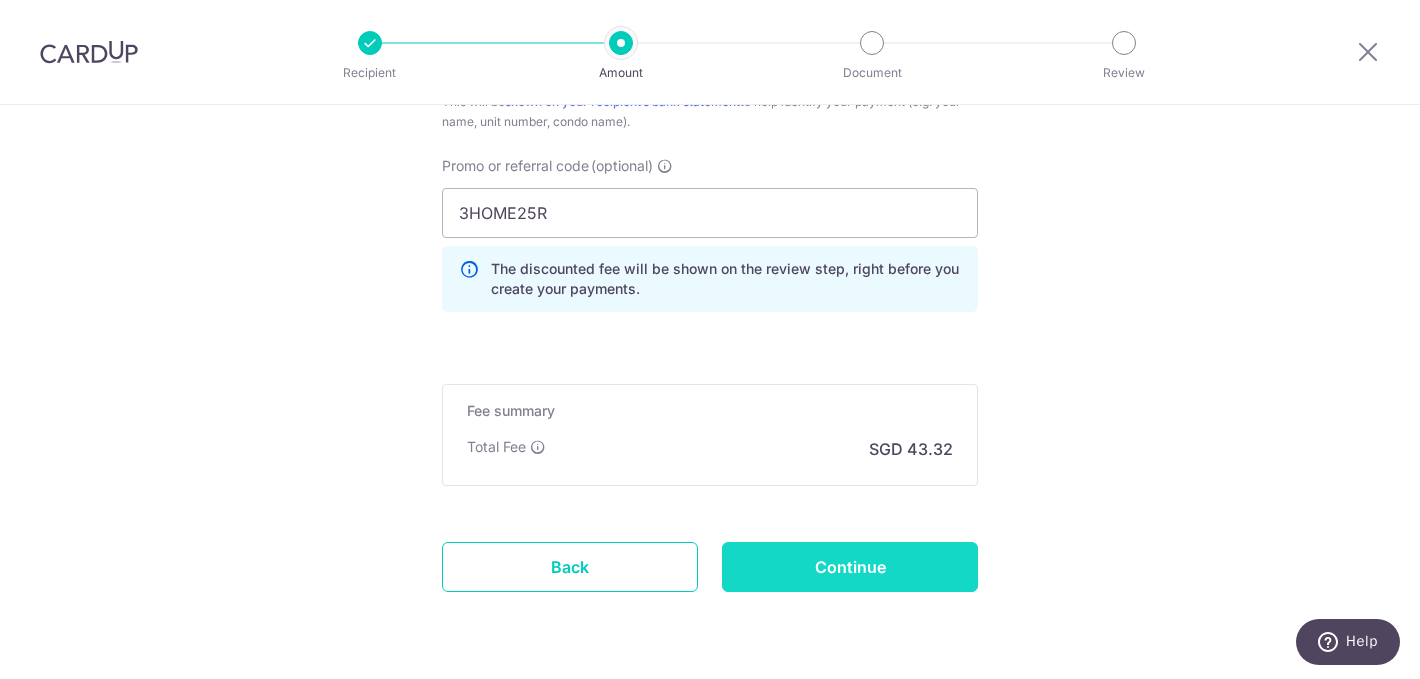 click on "Continue" at bounding box center (850, 567) 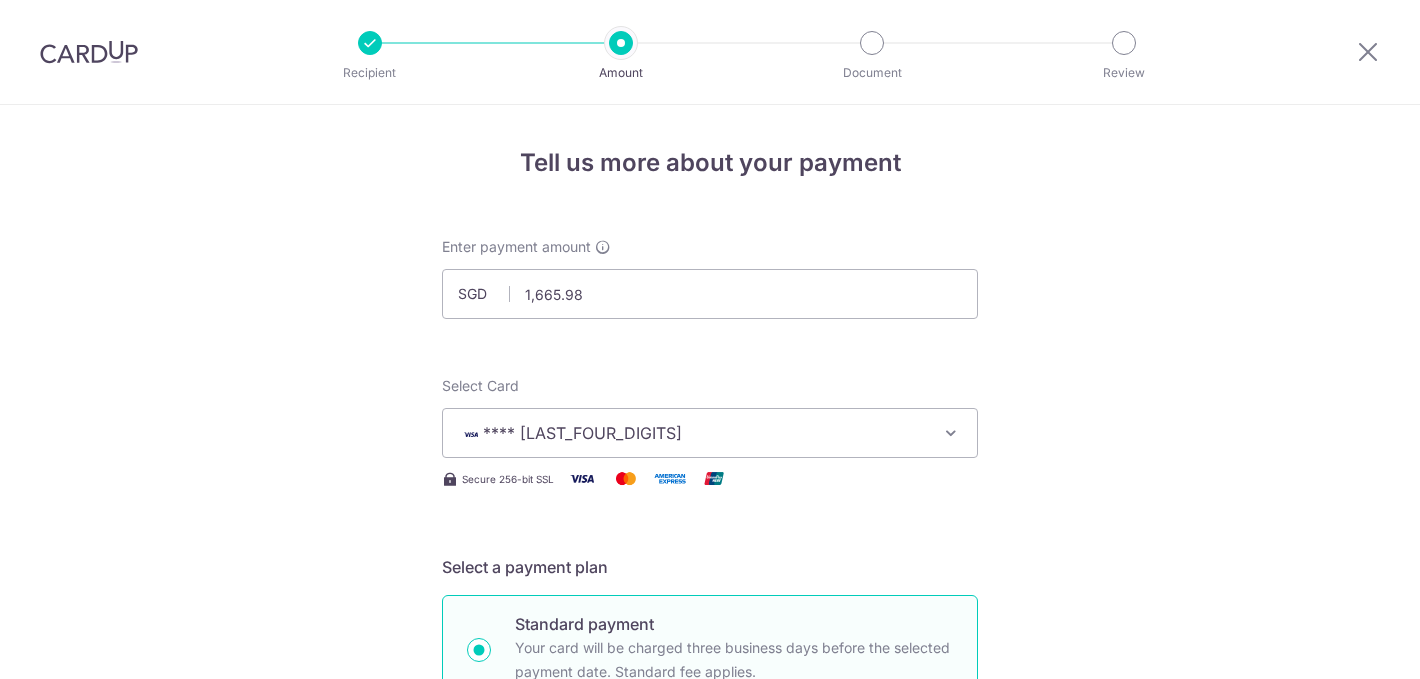 scroll, scrollTop: 0, scrollLeft: 0, axis: both 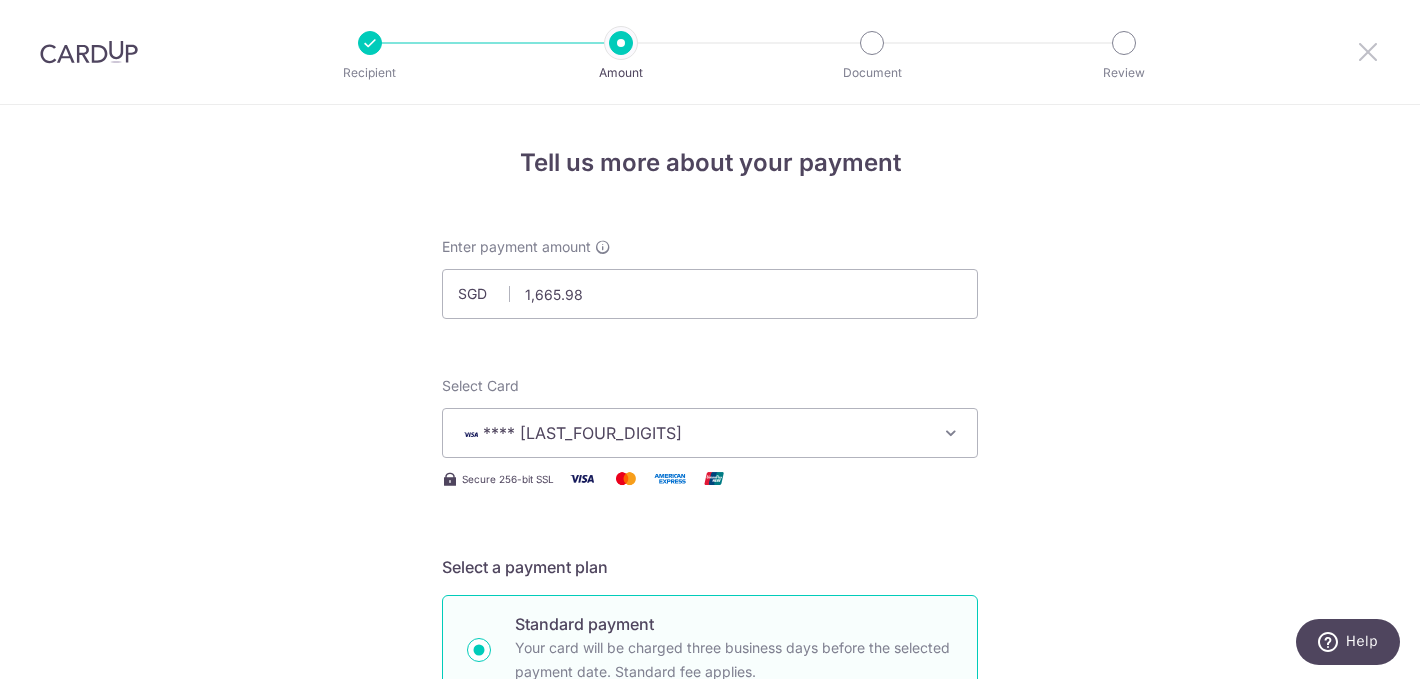 click at bounding box center [1368, 51] 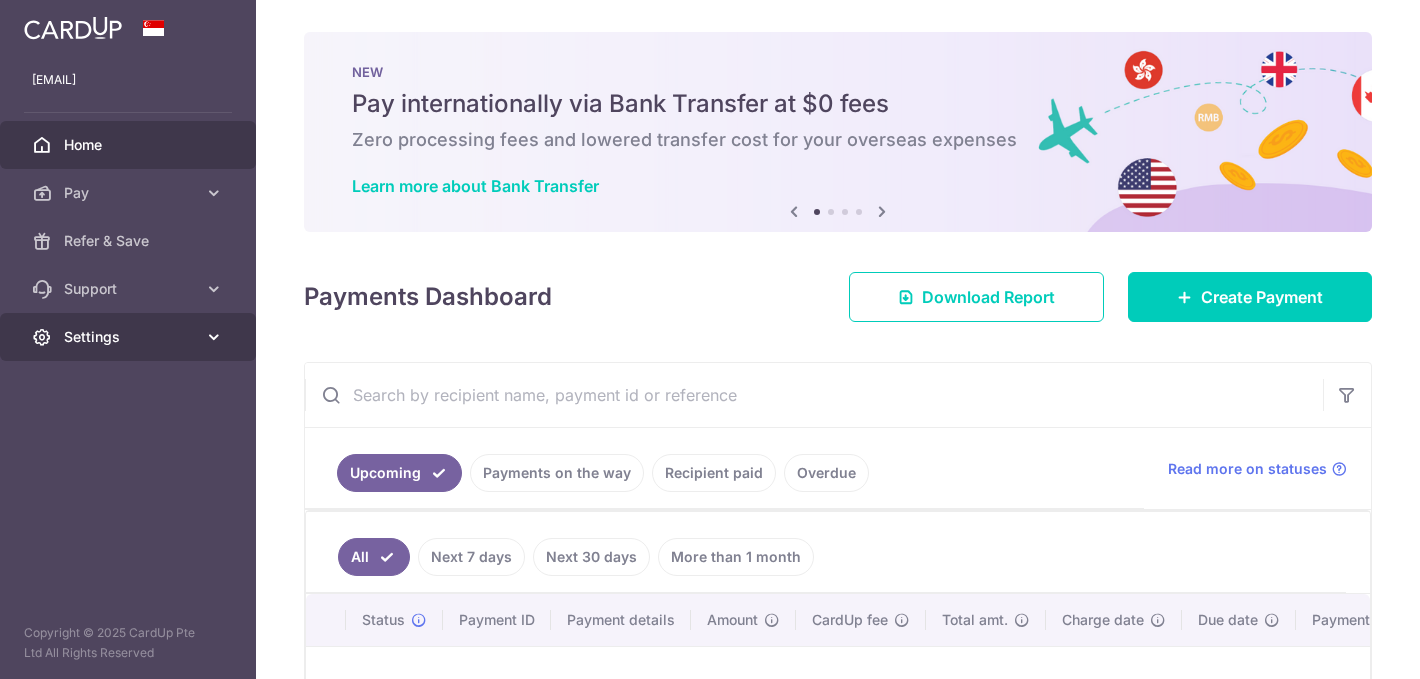 click on "Settings" at bounding box center (130, 337) 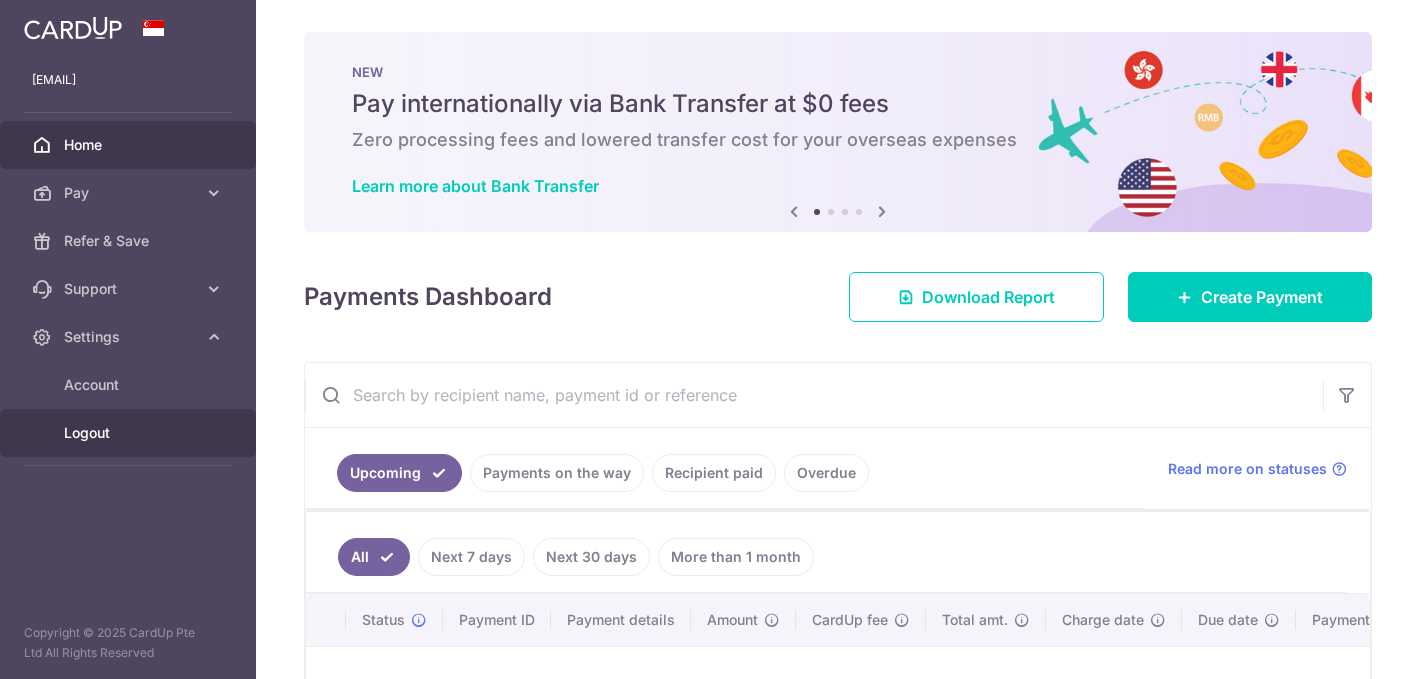 click on "Logout" at bounding box center [130, 433] 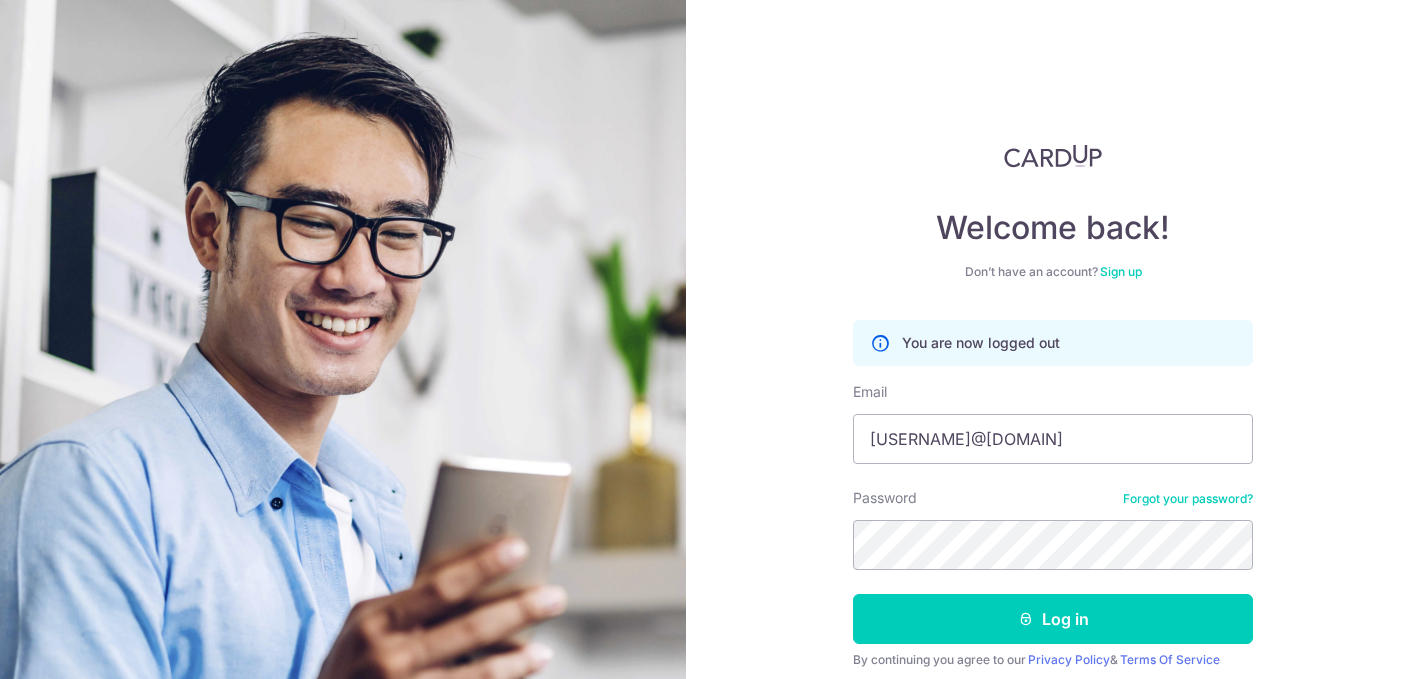 scroll, scrollTop: 0, scrollLeft: 0, axis: both 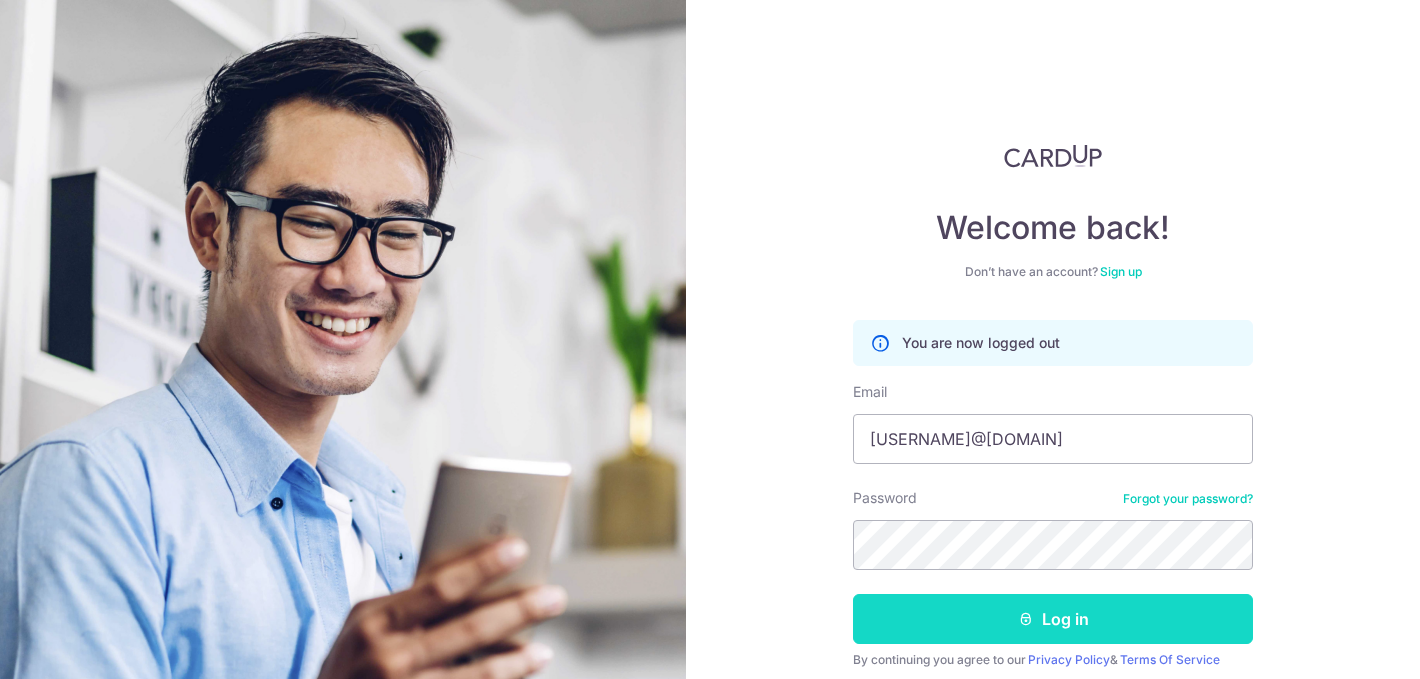 click on "Log in" at bounding box center (1053, 619) 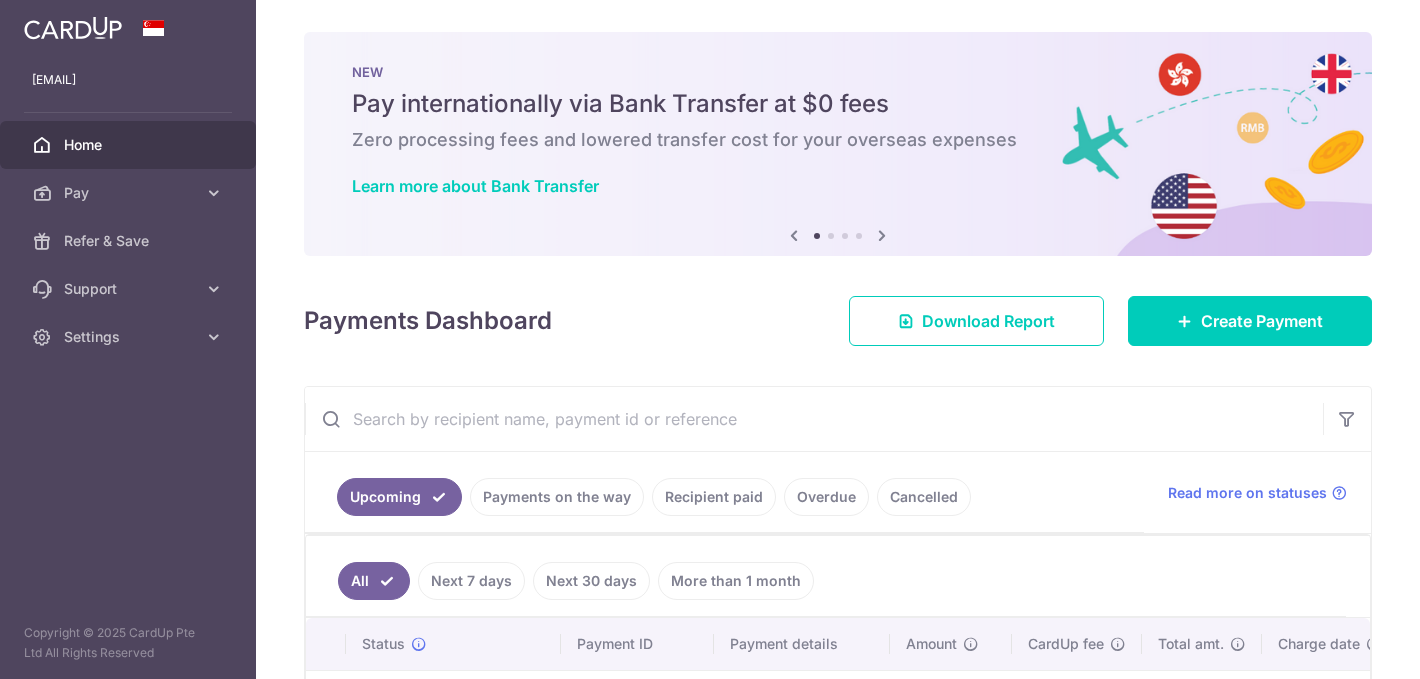 scroll, scrollTop: 0, scrollLeft: 0, axis: both 